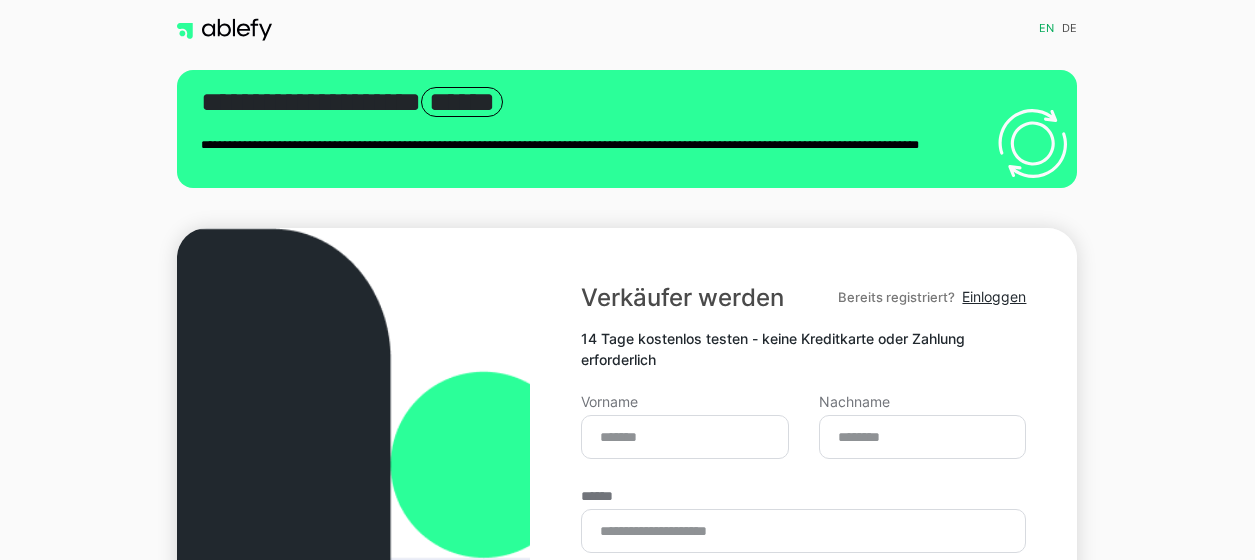 scroll, scrollTop: 0, scrollLeft: 0, axis: both 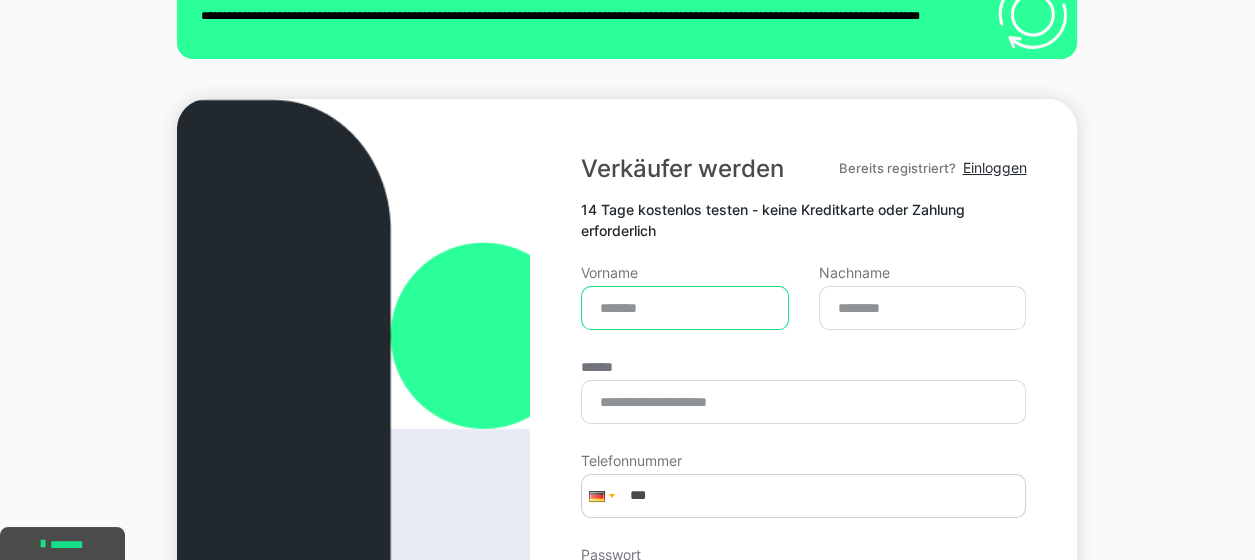 click on "Vorname" at bounding box center [685, 308] 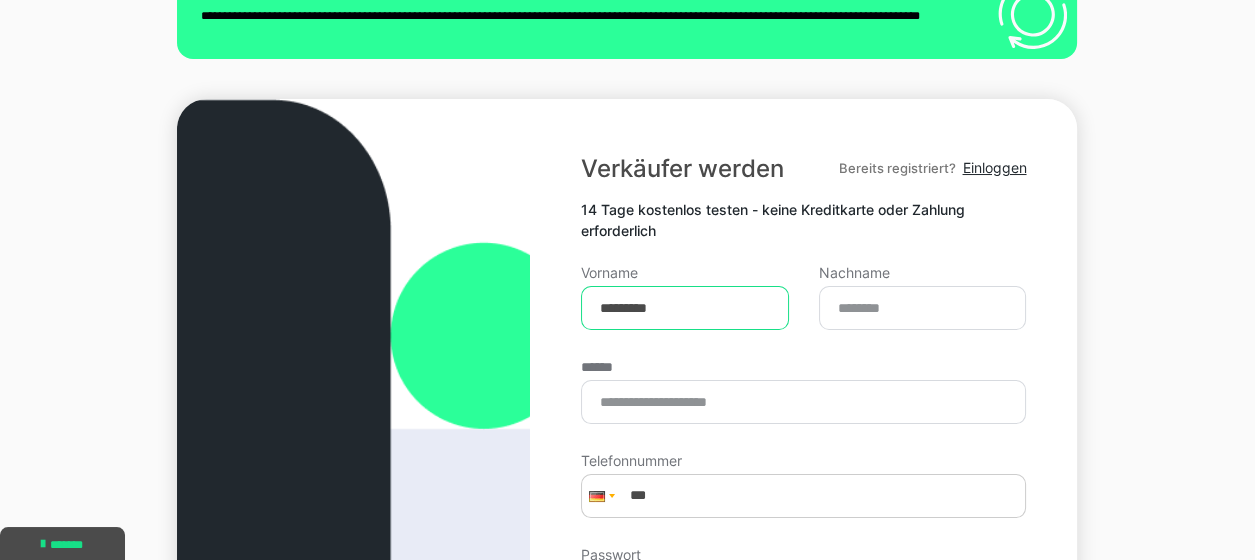 click on "*********" at bounding box center (685, 308) 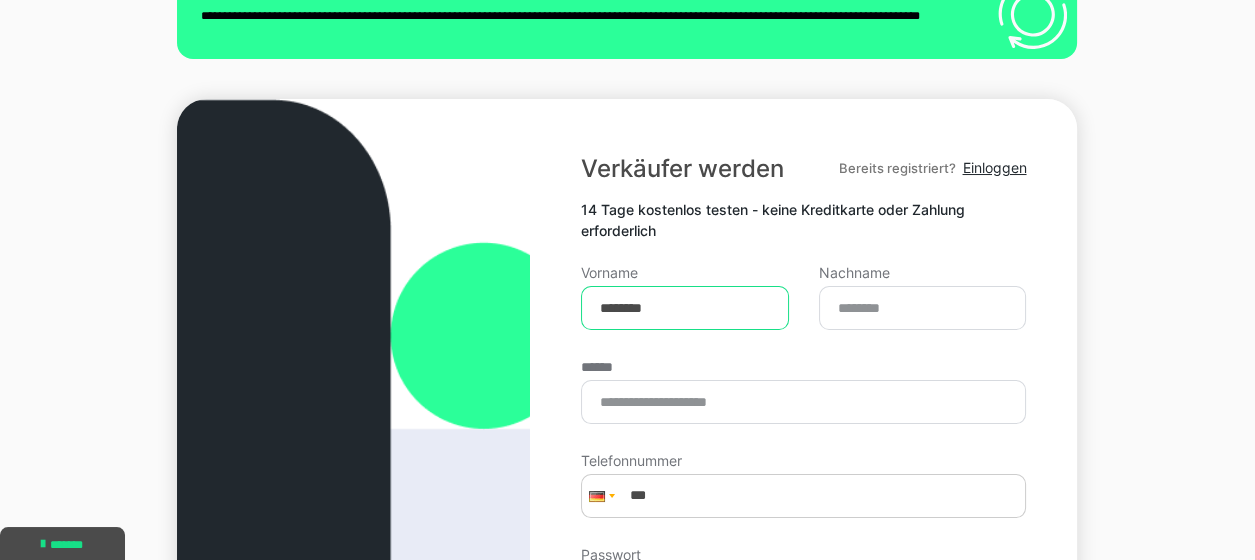 type on "********" 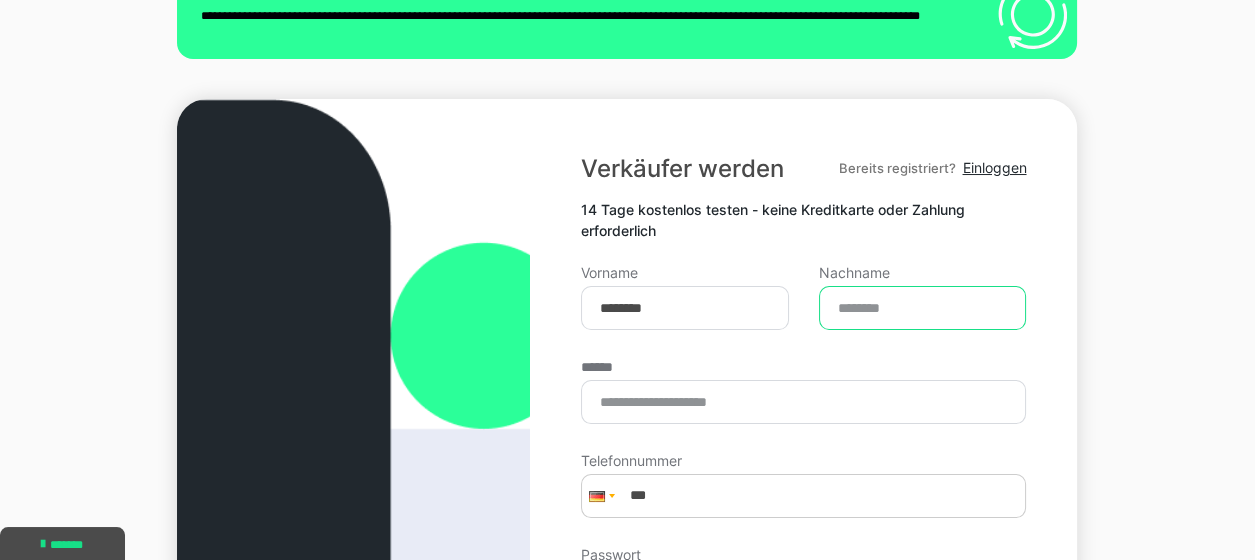 click on "Nachname" at bounding box center (923, 308) 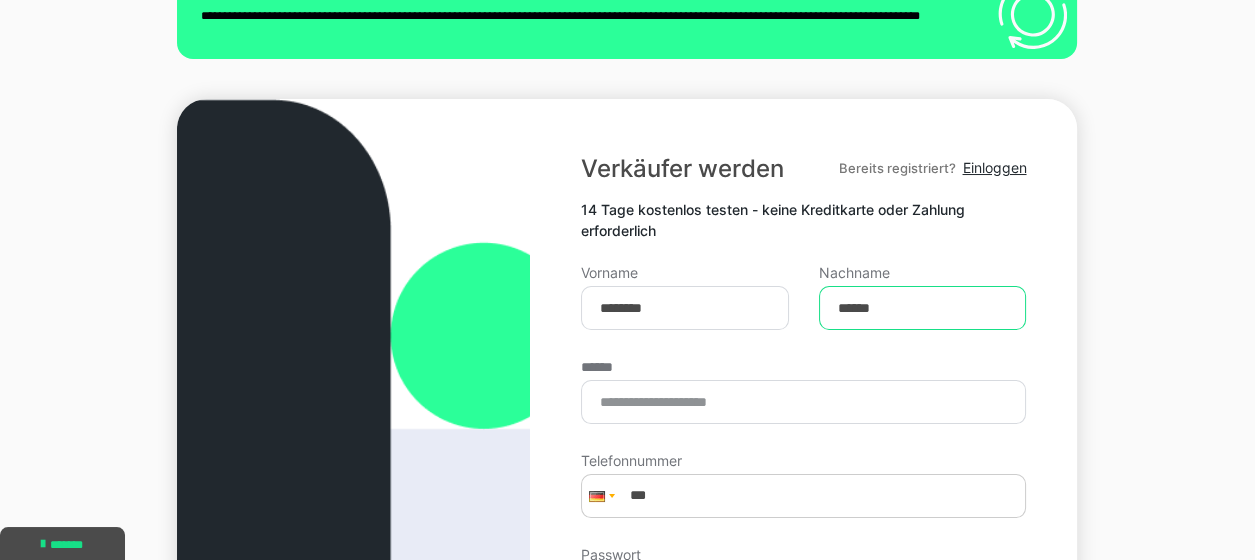 type on "******" 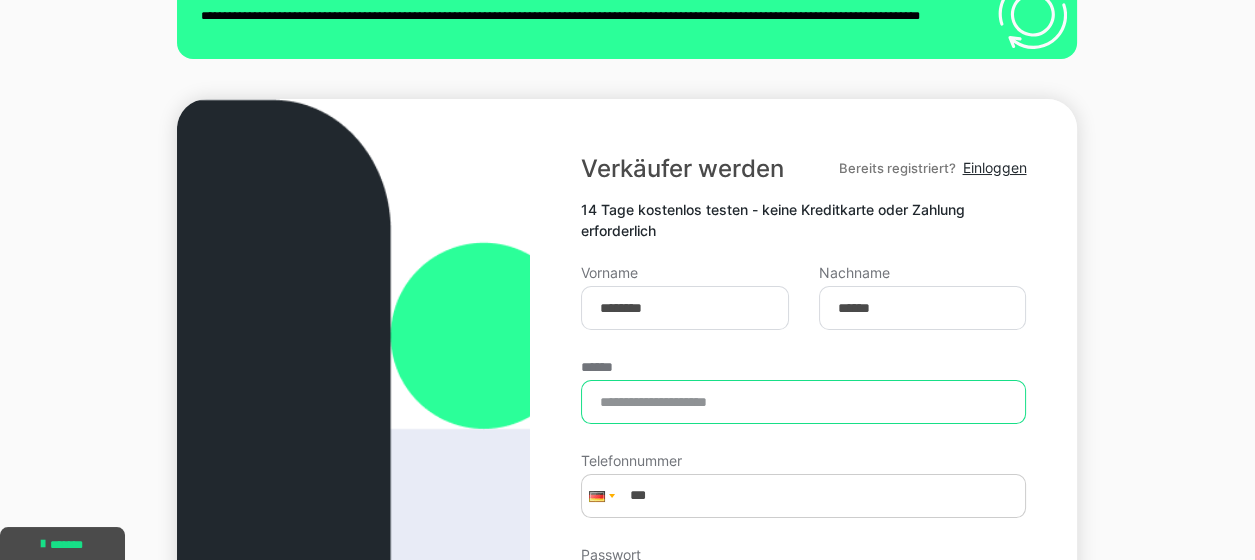 click on "******" at bounding box center (803, 402) 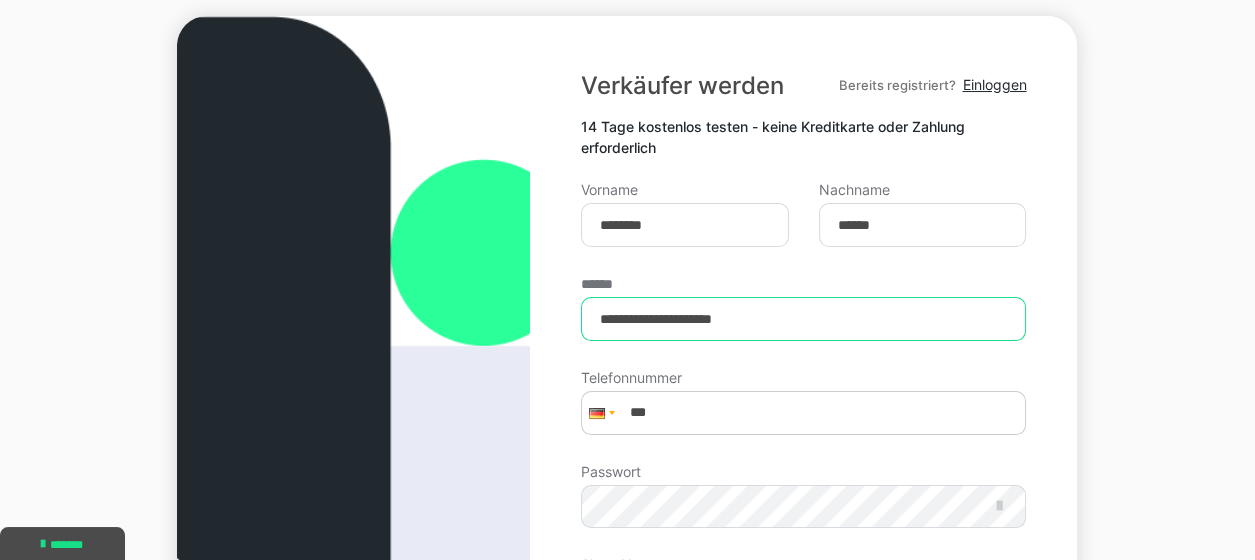 scroll, scrollTop: 229, scrollLeft: 0, axis: vertical 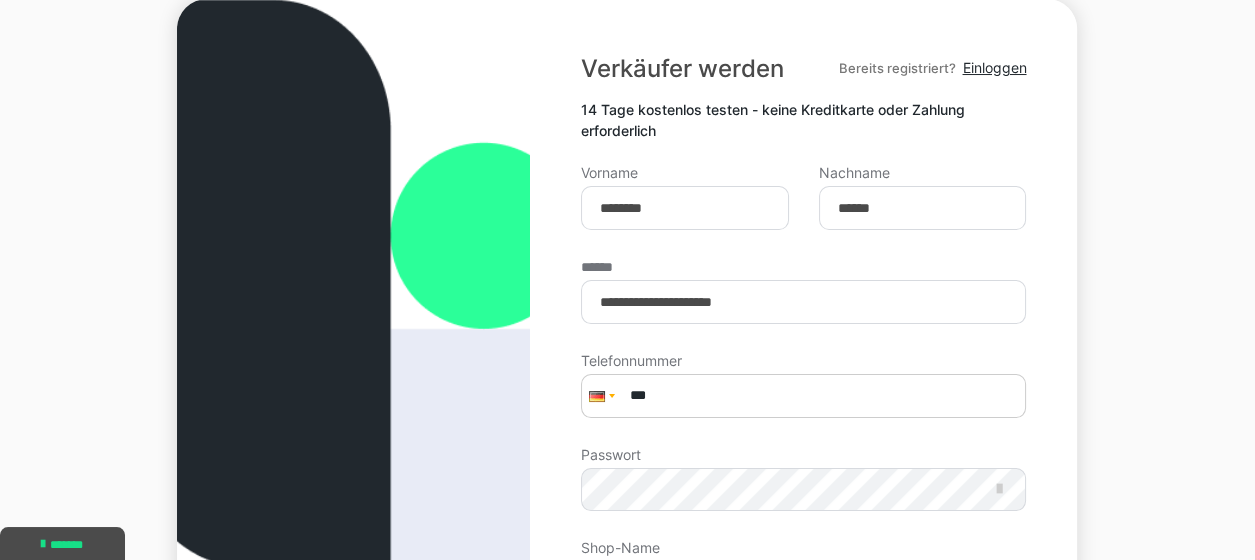 click on "***" at bounding box center [803, 396] 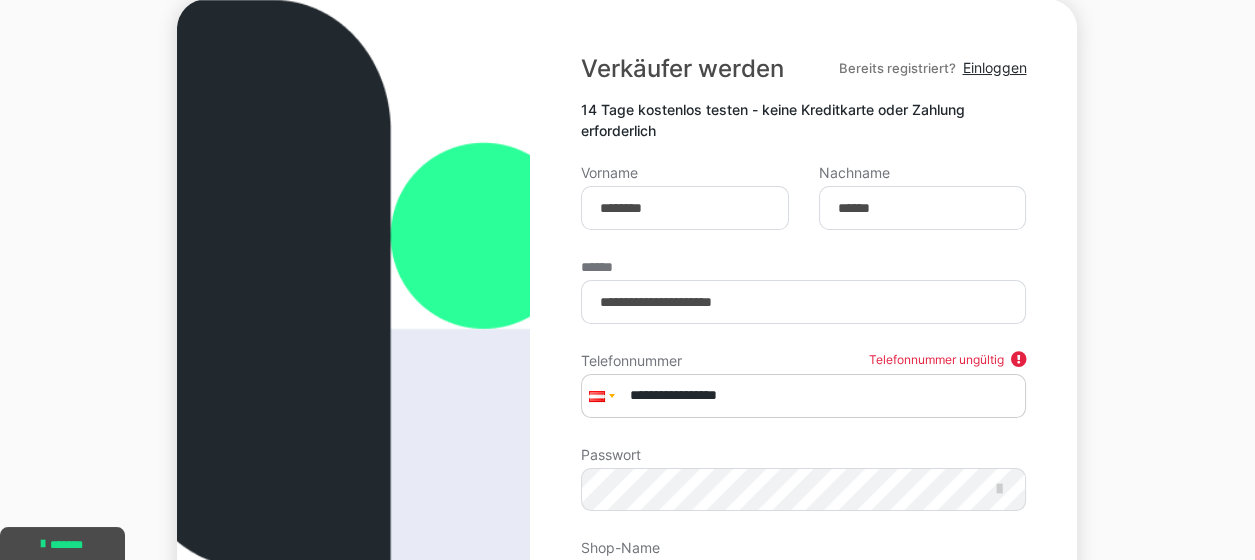 click on "**********" at bounding box center (803, 396) 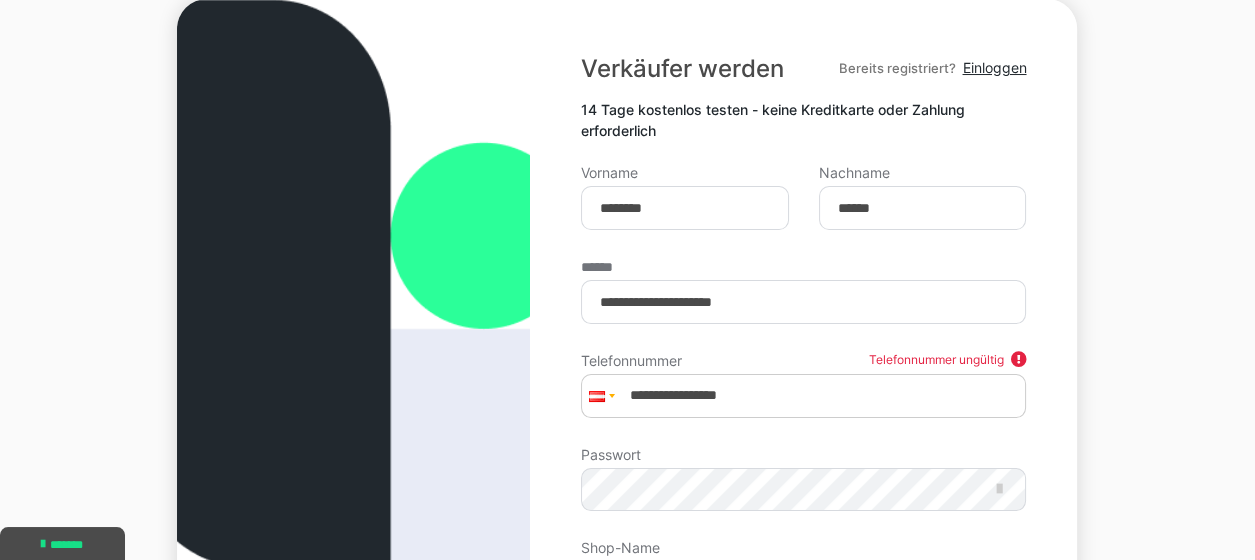 click on "**********" at bounding box center [627, 437] 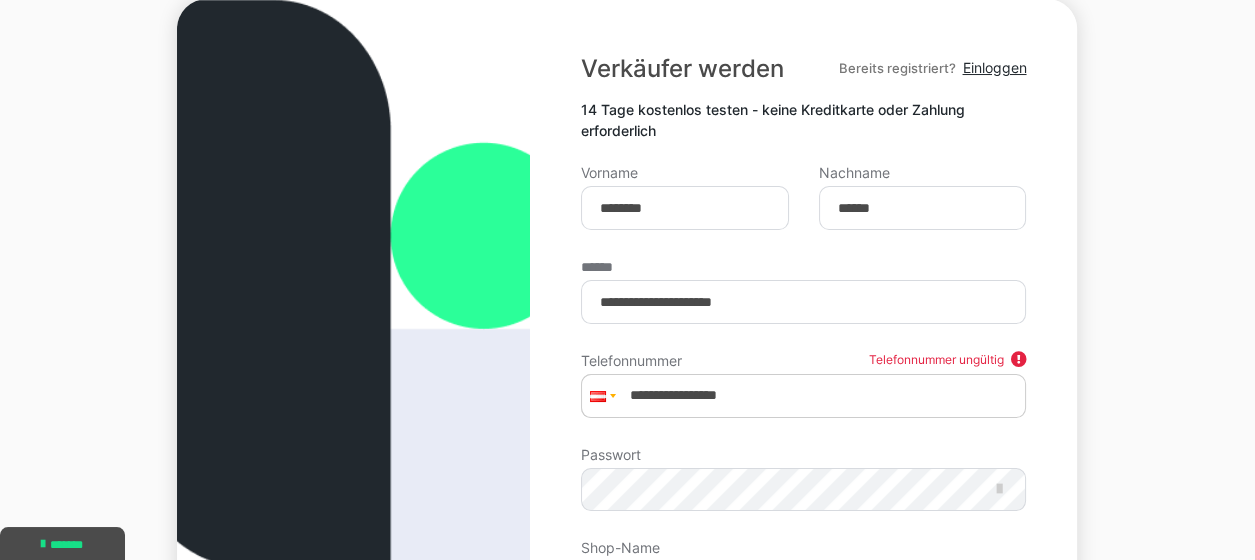 click at bounding box center [600, 396] 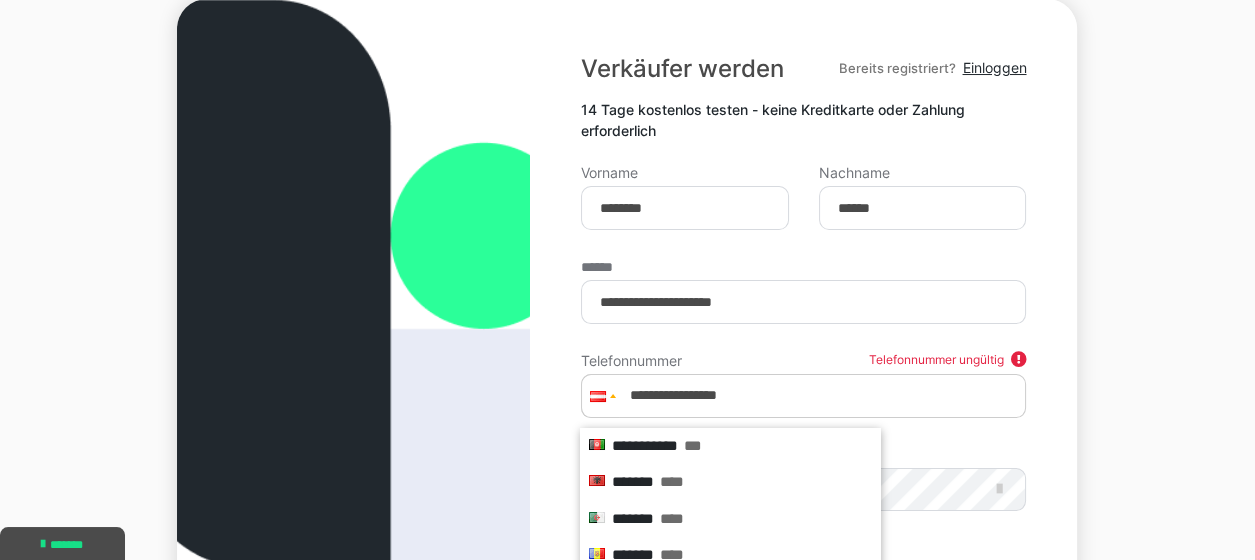 scroll, scrollTop: 294, scrollLeft: 0, axis: vertical 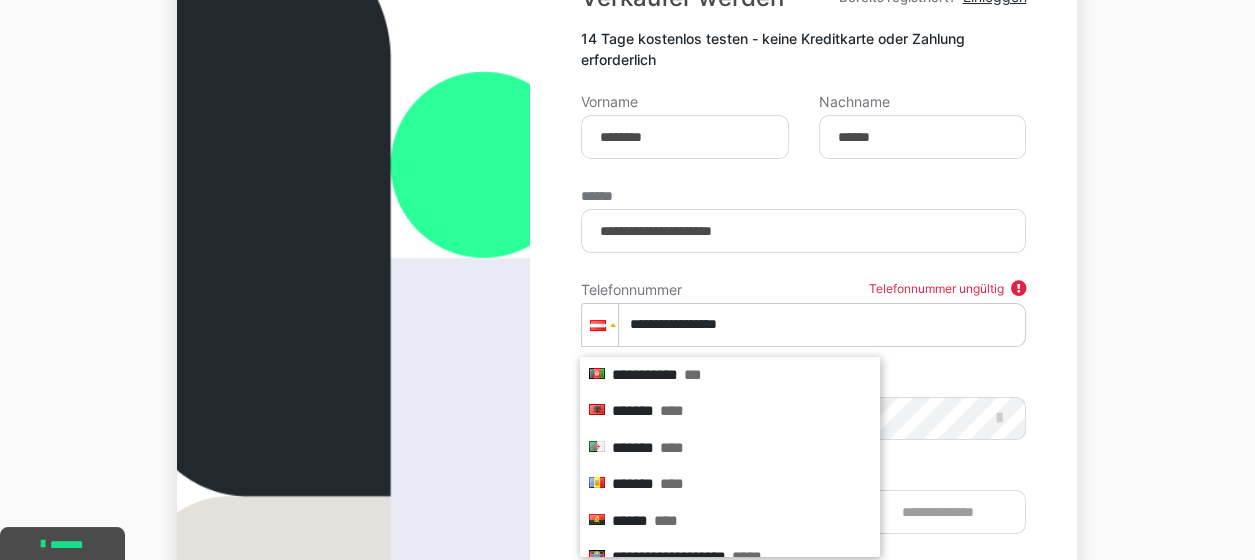 click on "**********" at bounding box center (803, 325) 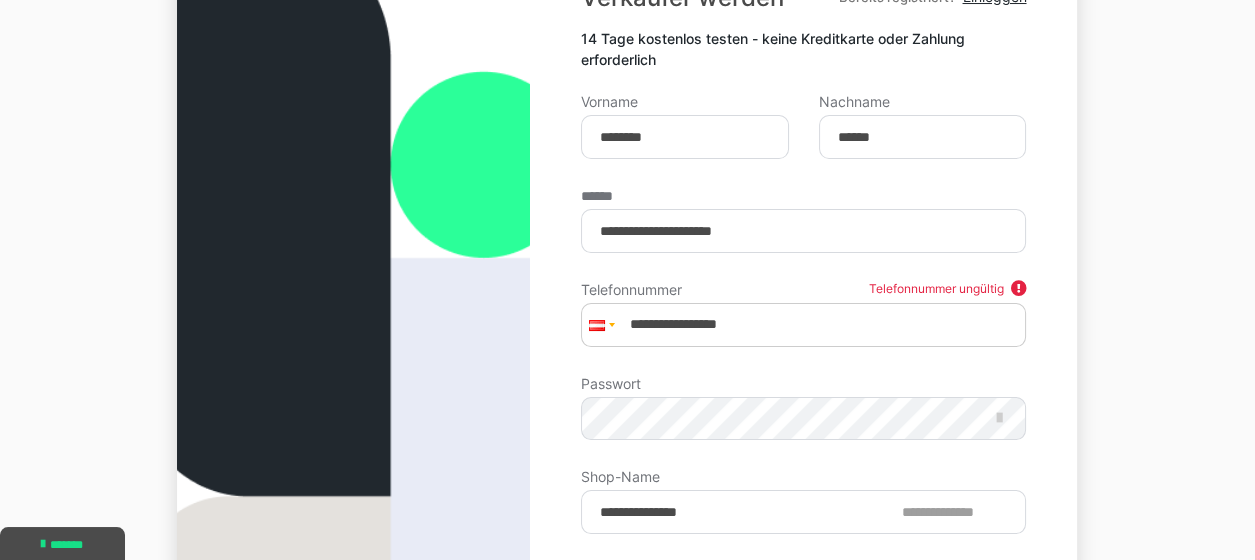 click at bounding box center [1018, 291] 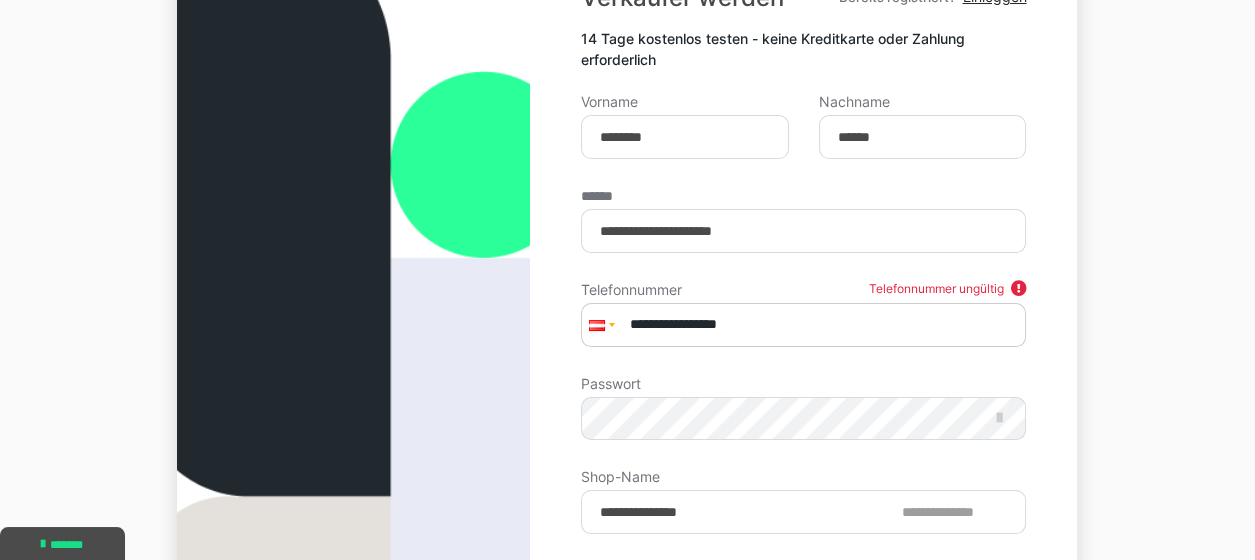 drag, startPoint x: 766, startPoint y: 327, endPoint x: 656, endPoint y: 327, distance: 110 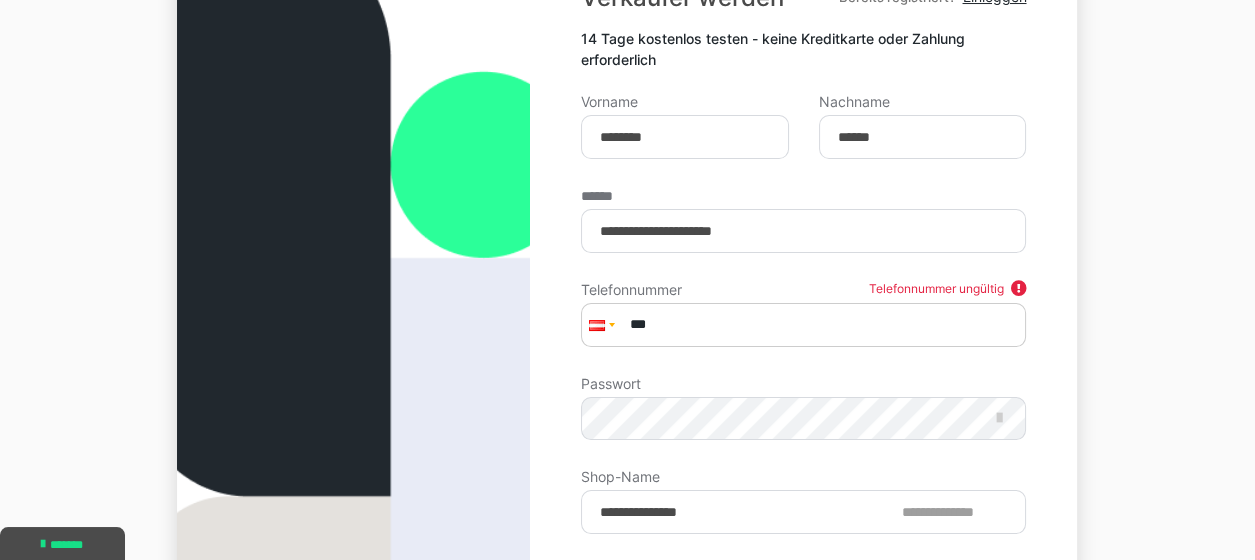type on "**" 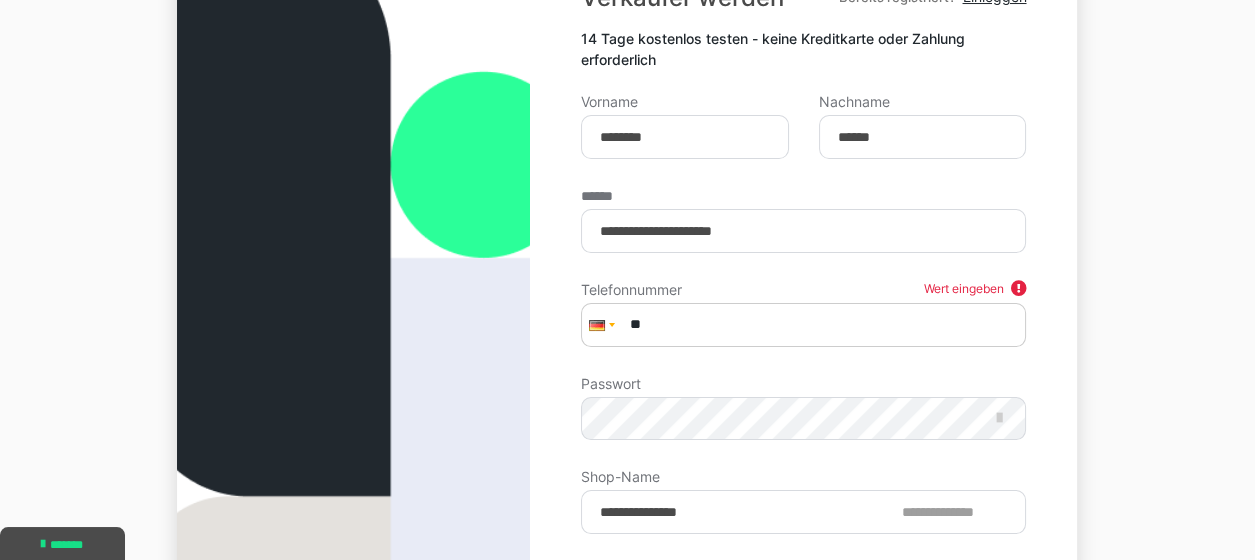 type on "**********" 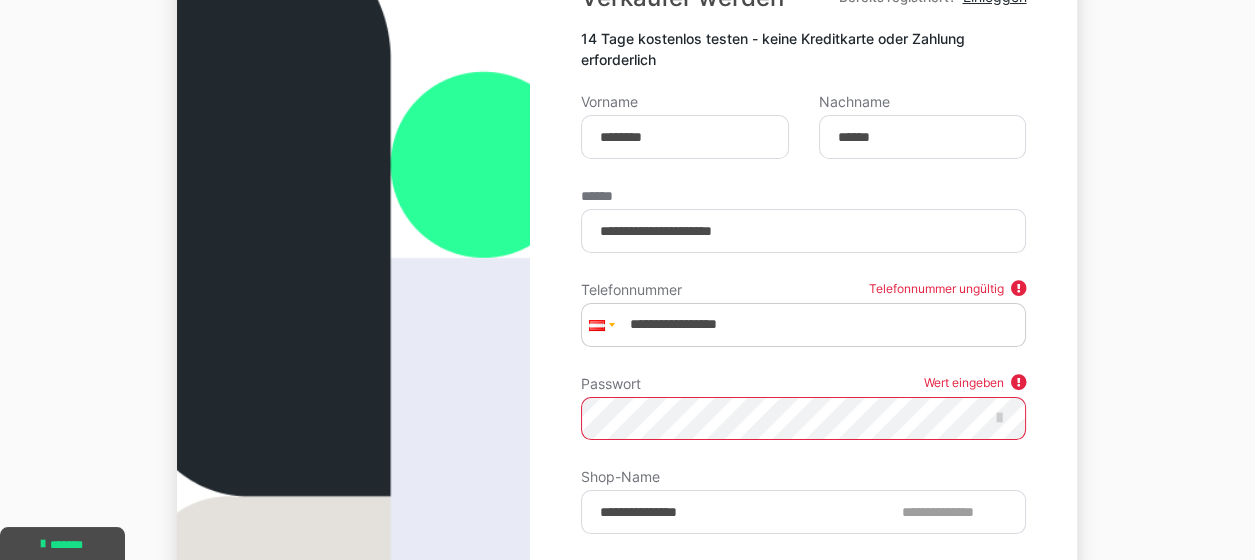click on "Telefonnummer ungültig" at bounding box center (947, 293) 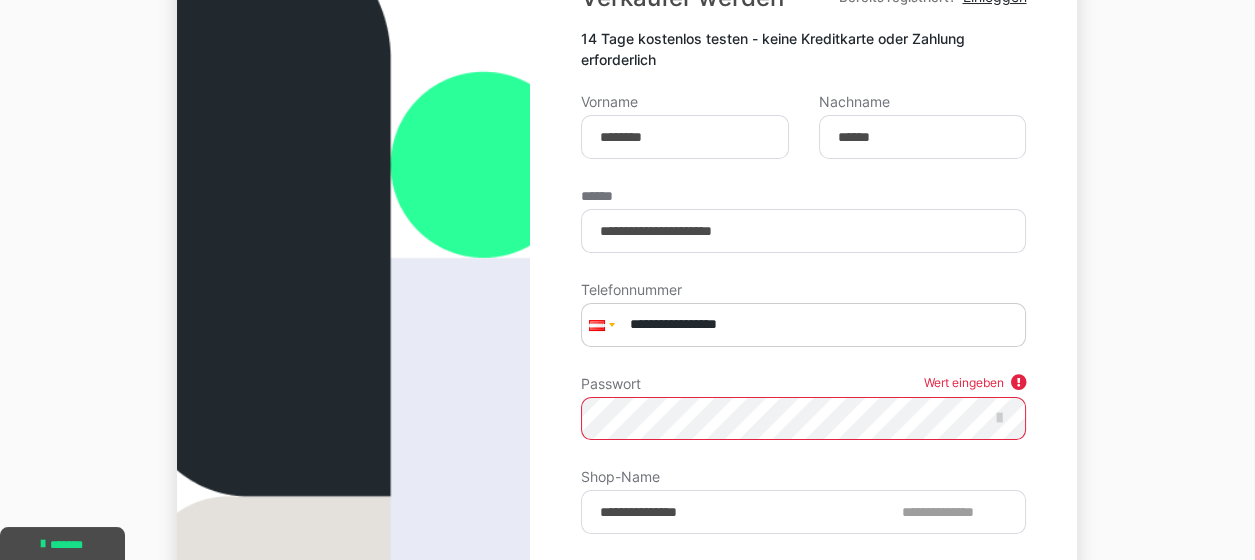 click on "**********" at bounding box center [803, 325] 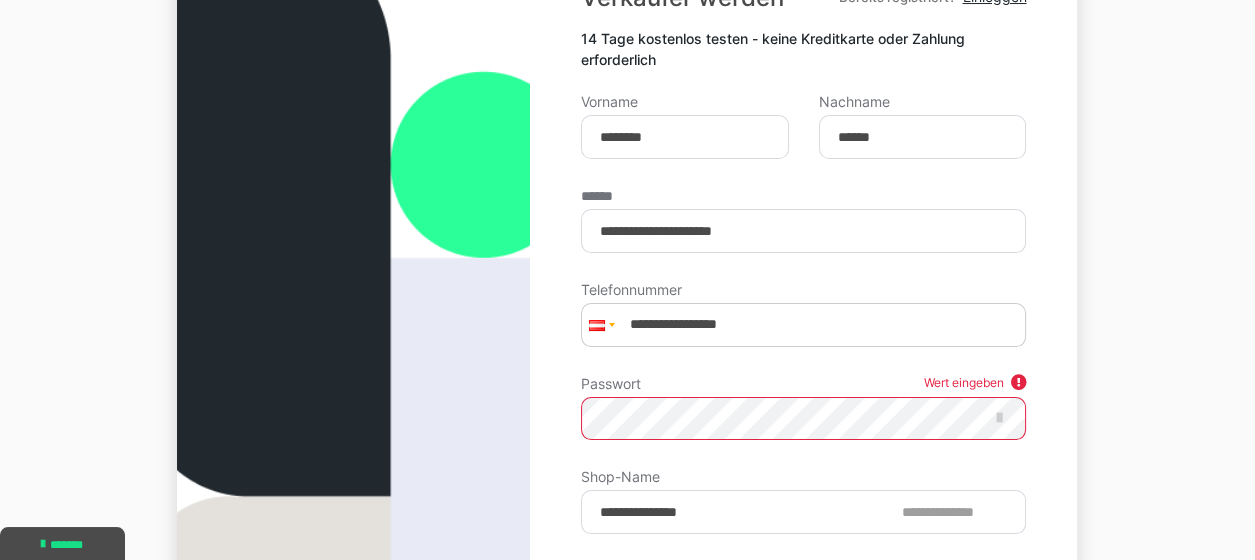 click on "**********" at bounding box center (627, 366) 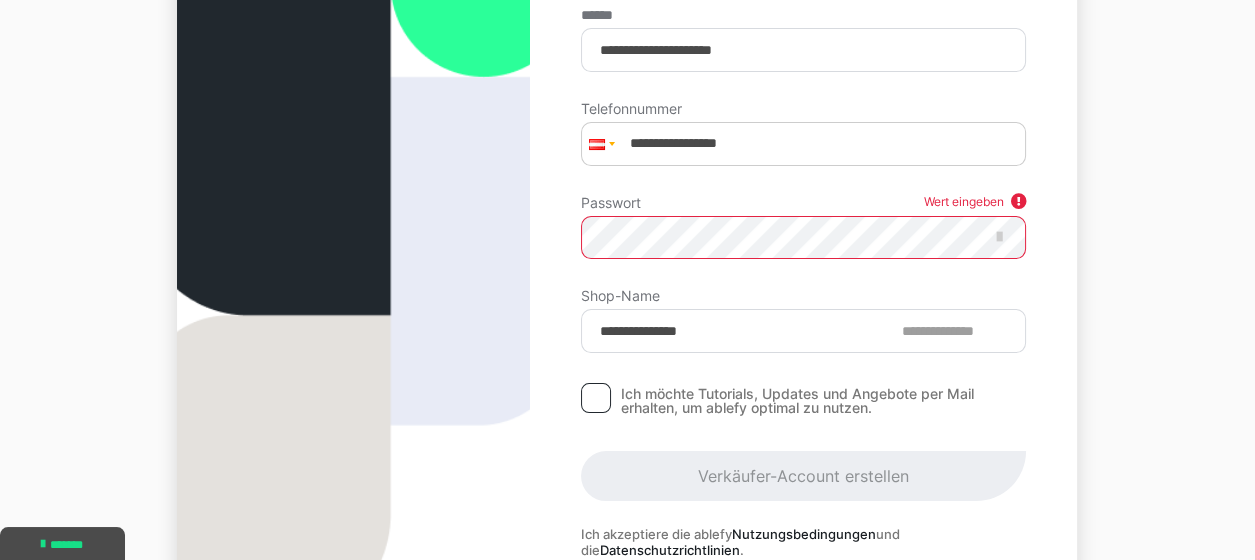 scroll, scrollTop: 499, scrollLeft: 0, axis: vertical 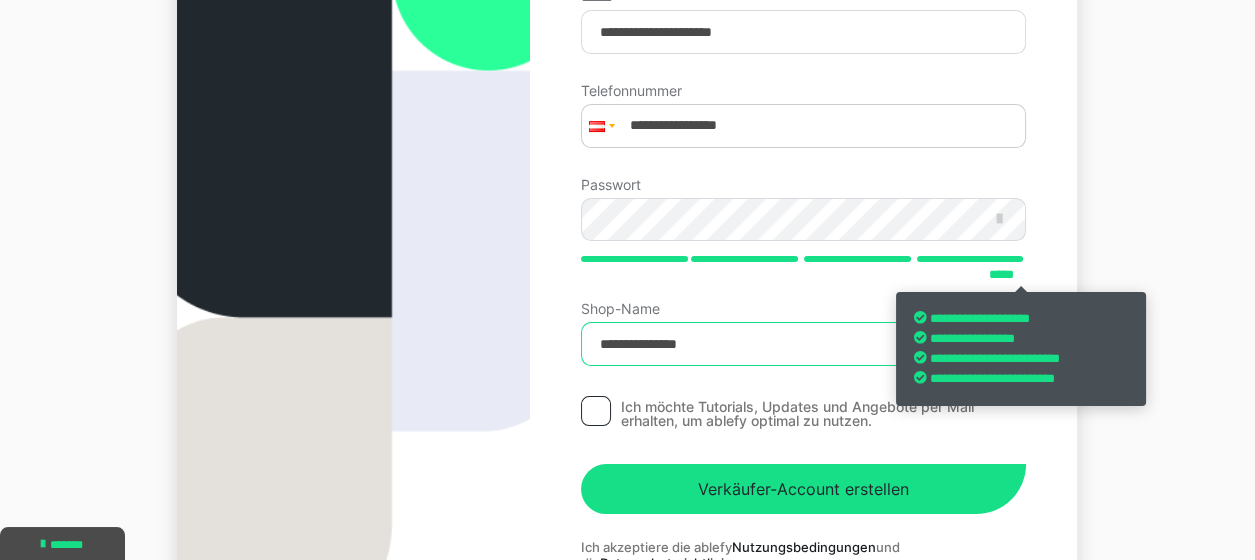 click on "**********" at bounding box center [803, 344] 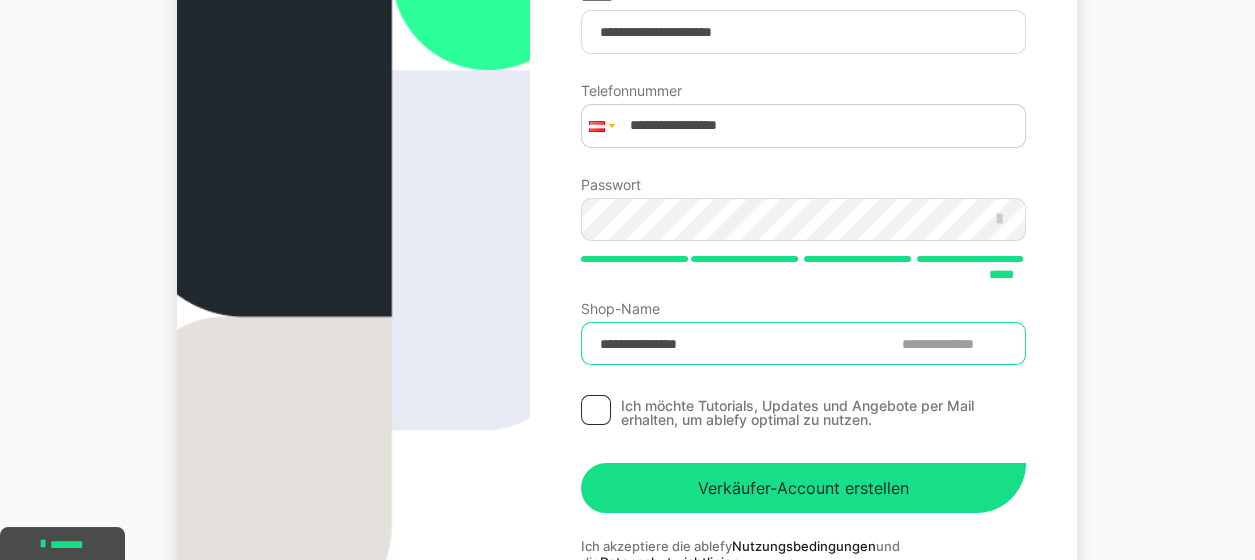 drag, startPoint x: 732, startPoint y: 346, endPoint x: 585, endPoint y: 347, distance: 147.0034 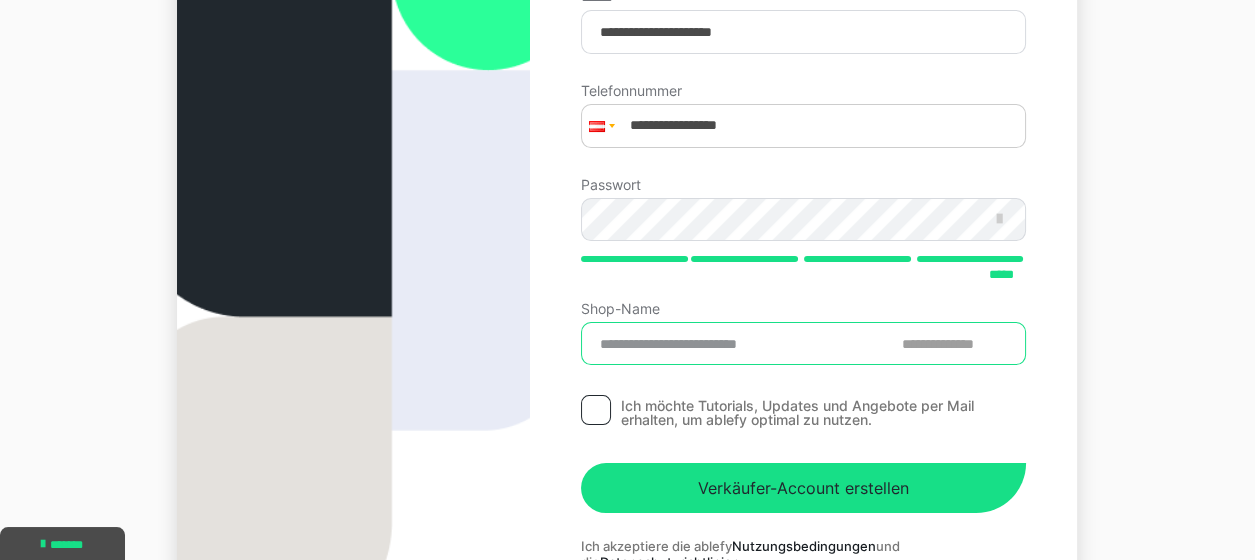 scroll, scrollTop: 0, scrollLeft: 0, axis: both 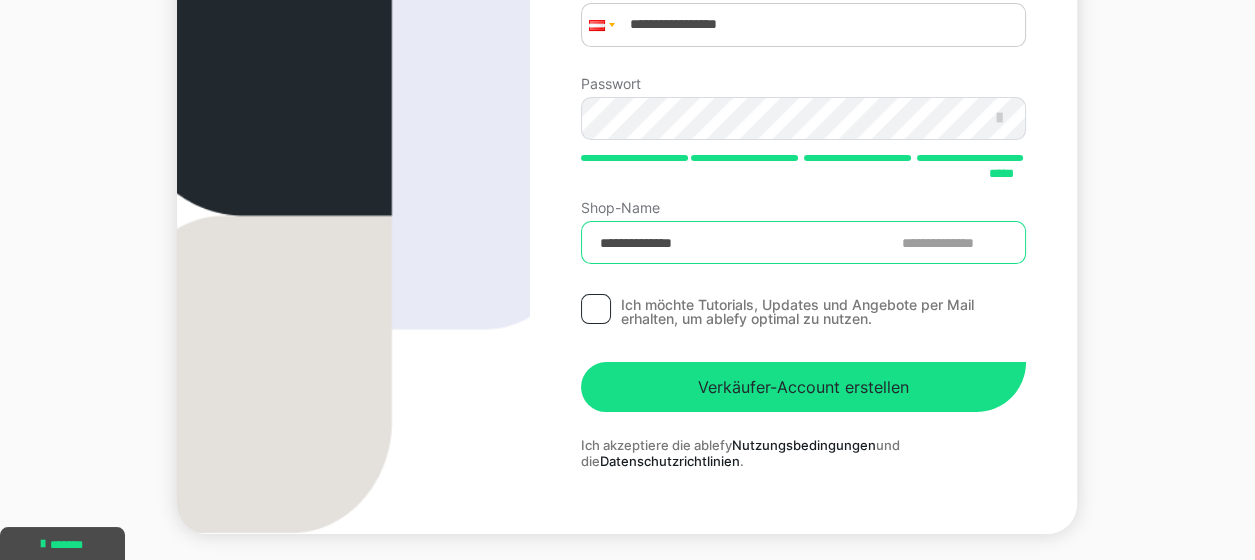 type on "**********" 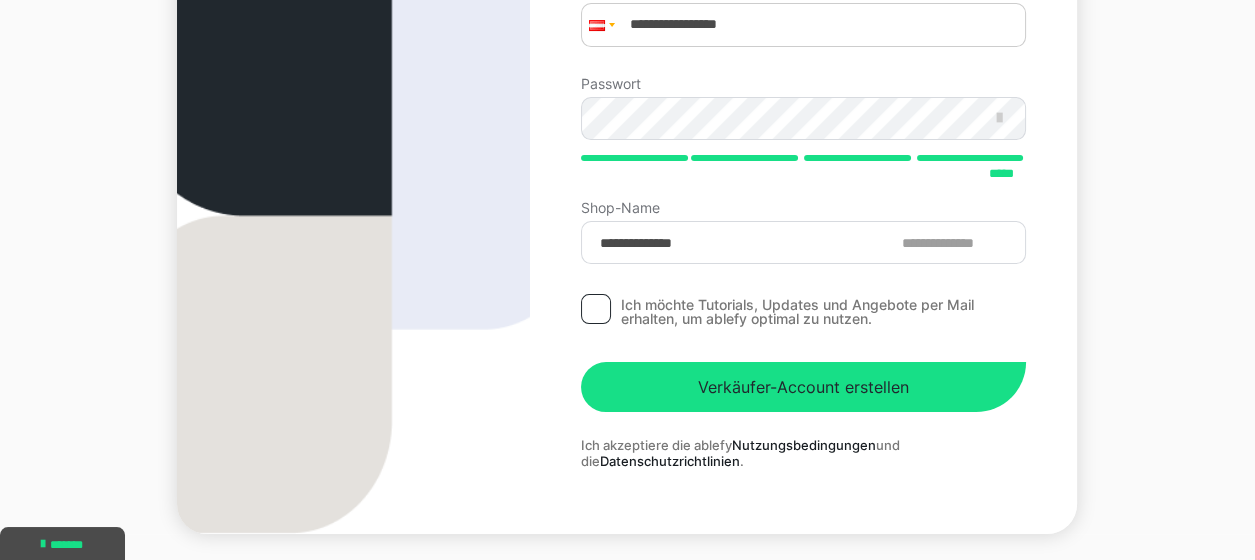 click at bounding box center (596, 309) 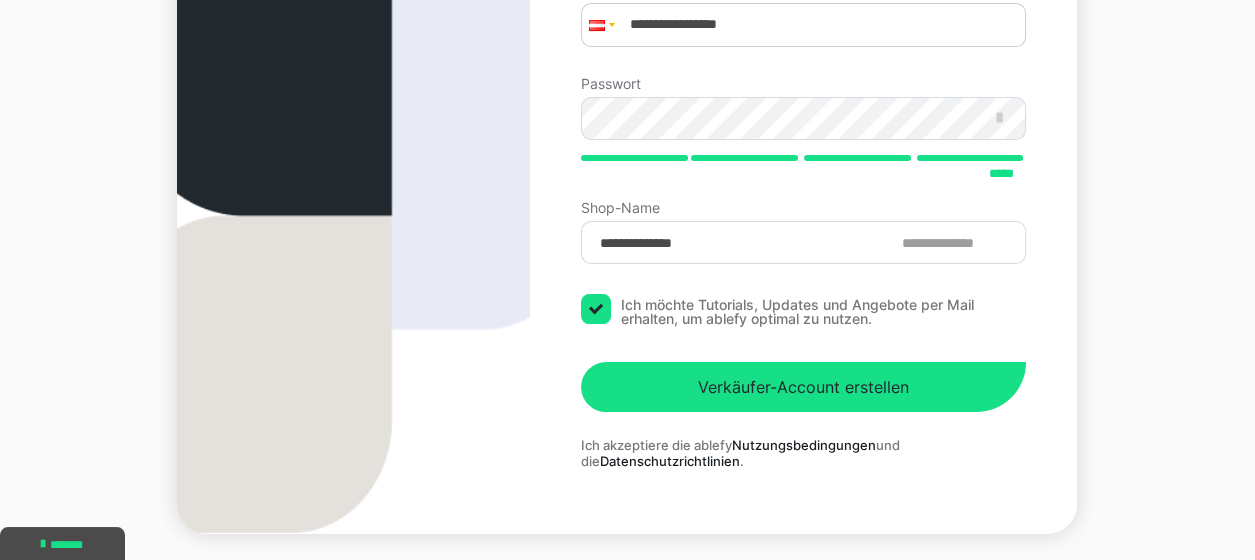 checkbox on "****" 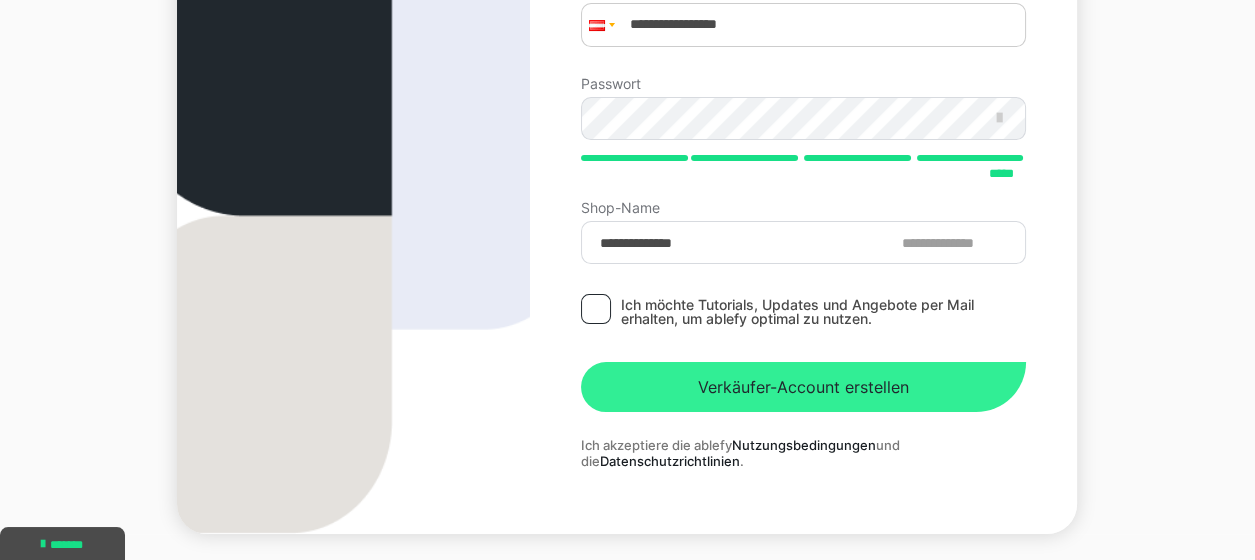 click on "Verkäufer-Account erstellen" at bounding box center (803, 387) 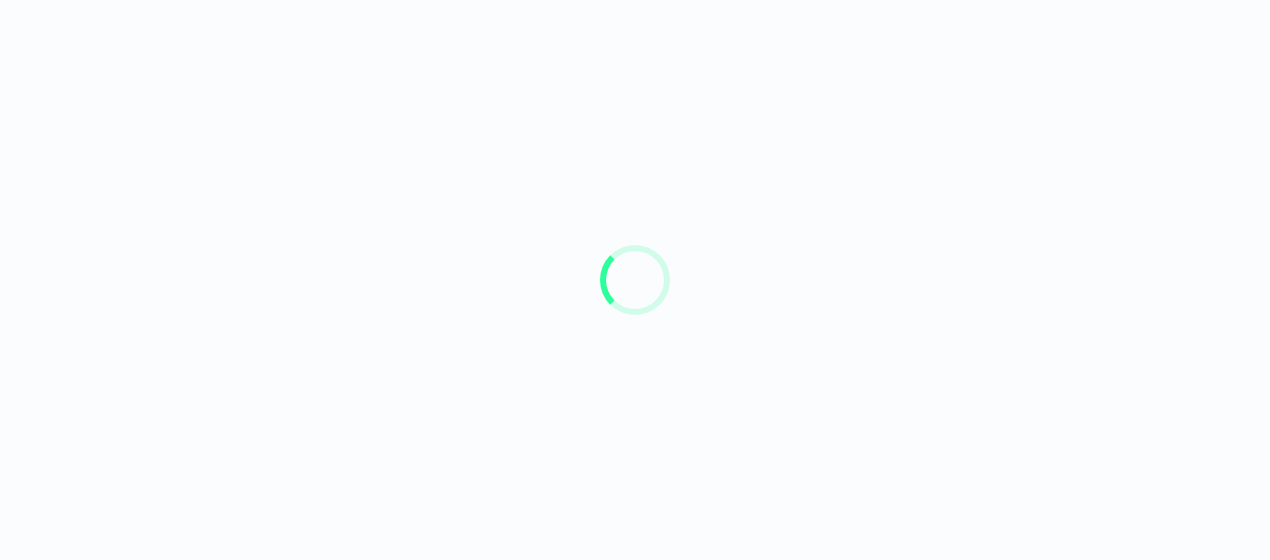 scroll, scrollTop: 0, scrollLeft: 0, axis: both 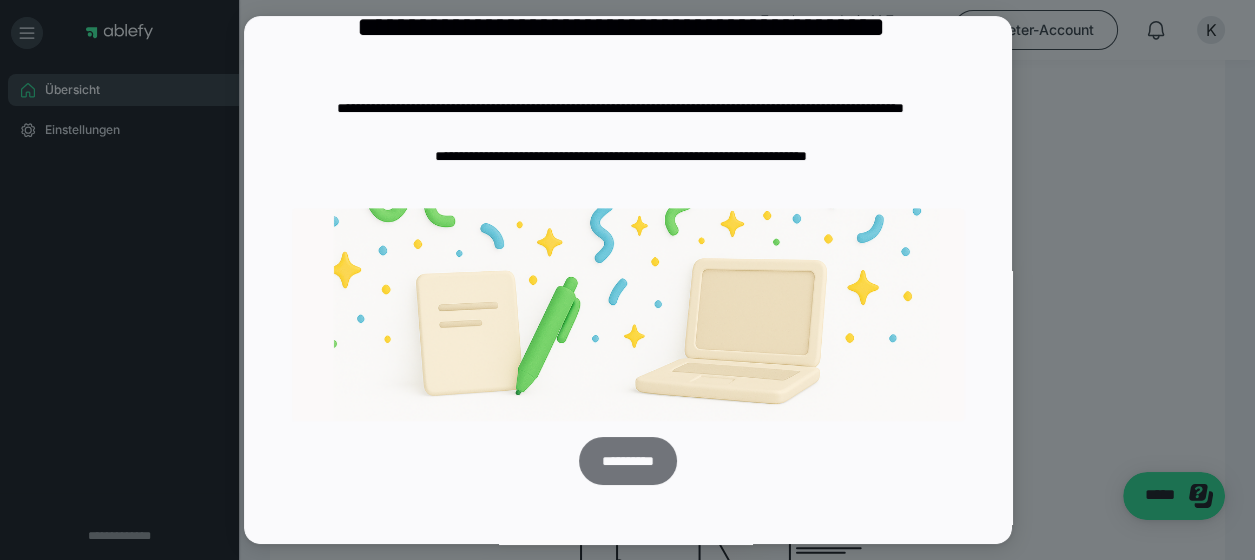 click on "**********" at bounding box center (627, 461) 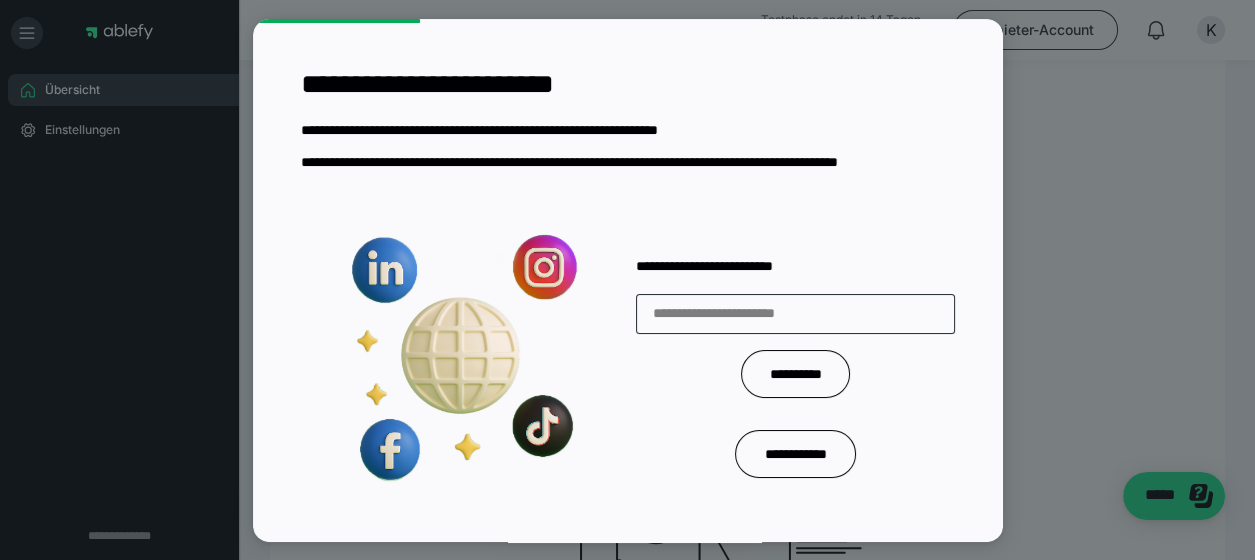 click at bounding box center (460, 357) 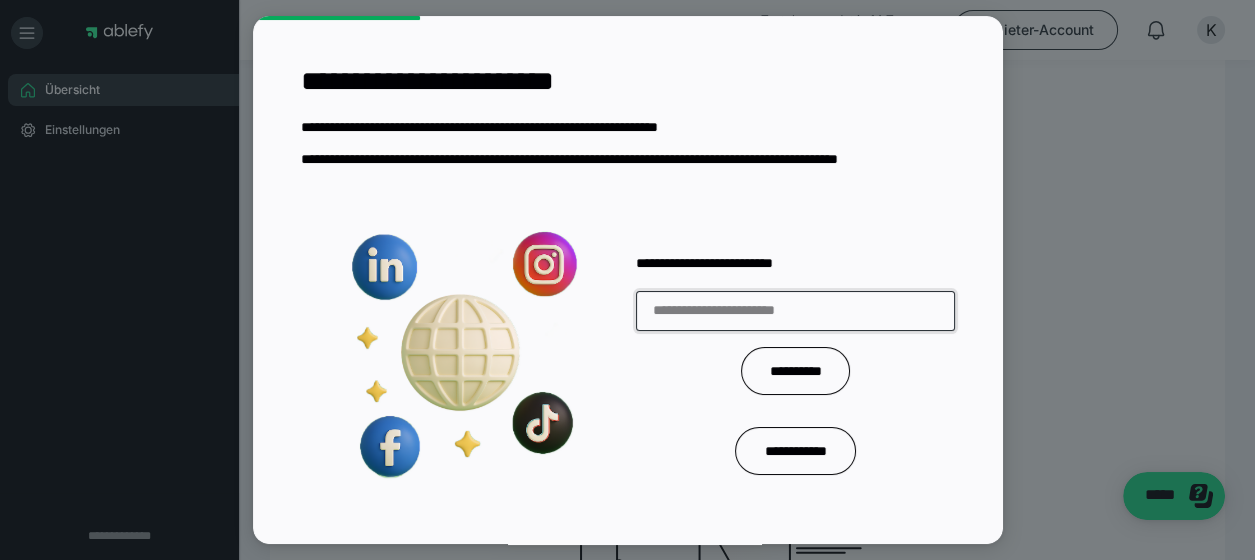 click at bounding box center [795, 311] 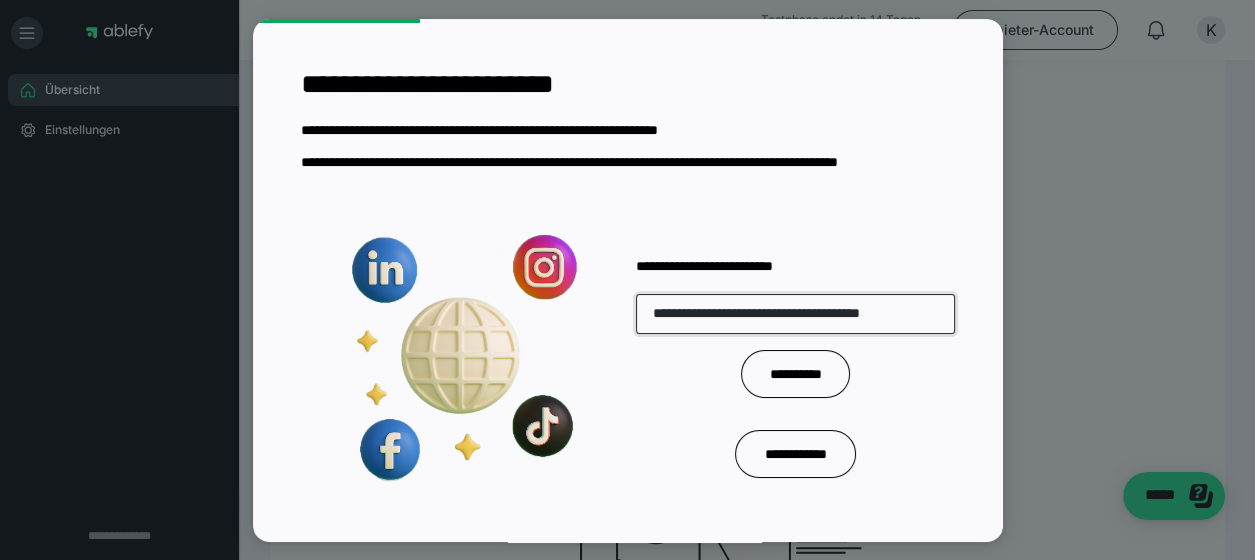 scroll, scrollTop: 0, scrollLeft: 11, axis: horizontal 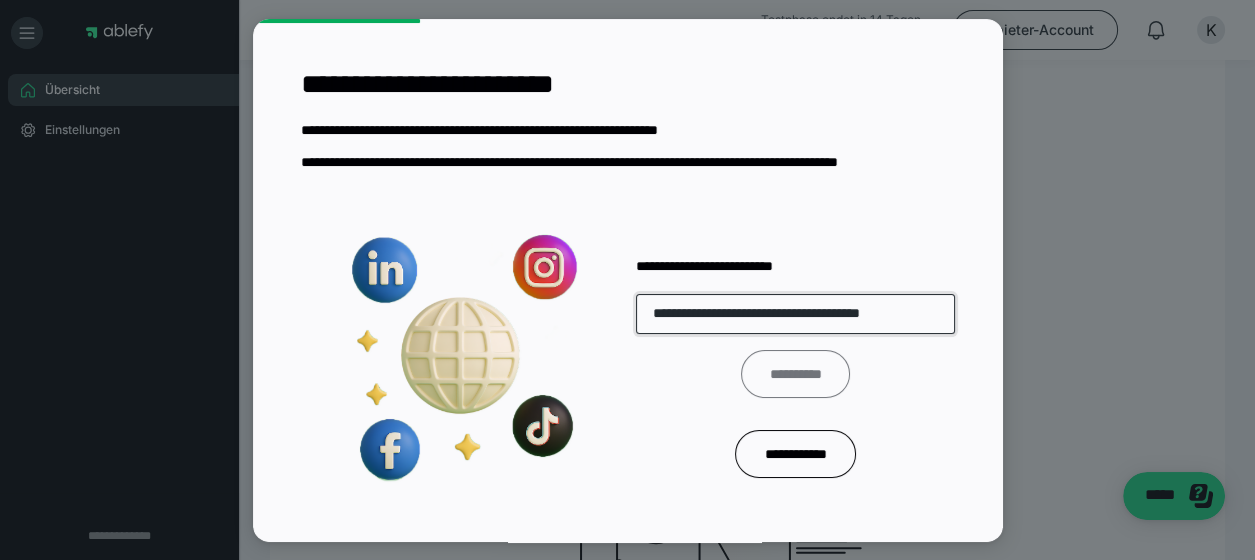 type on "**********" 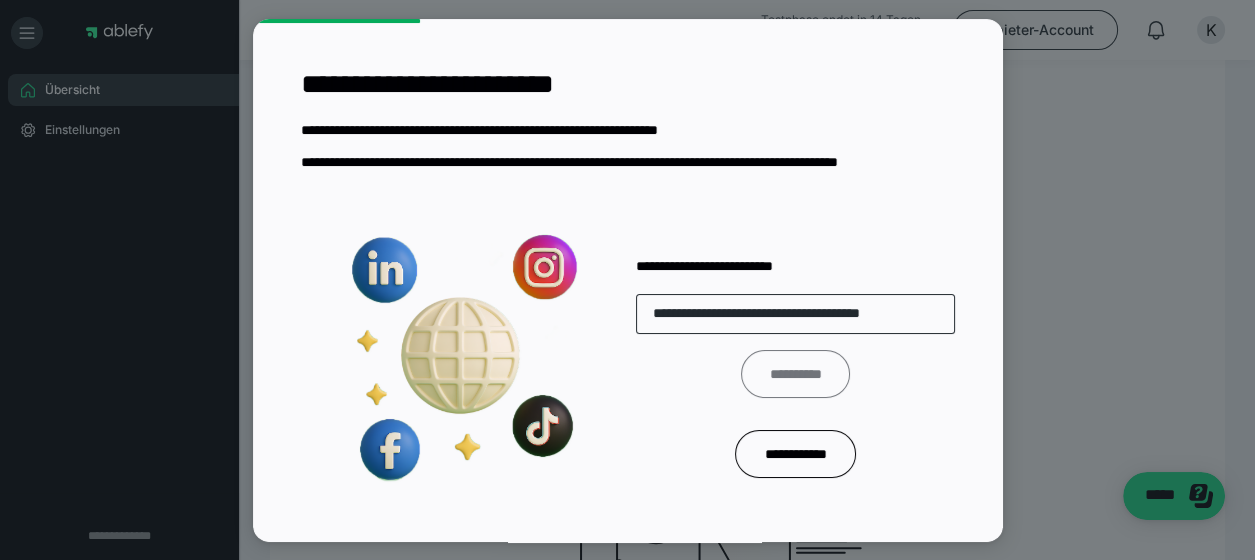 click on "**********" at bounding box center (795, 374) 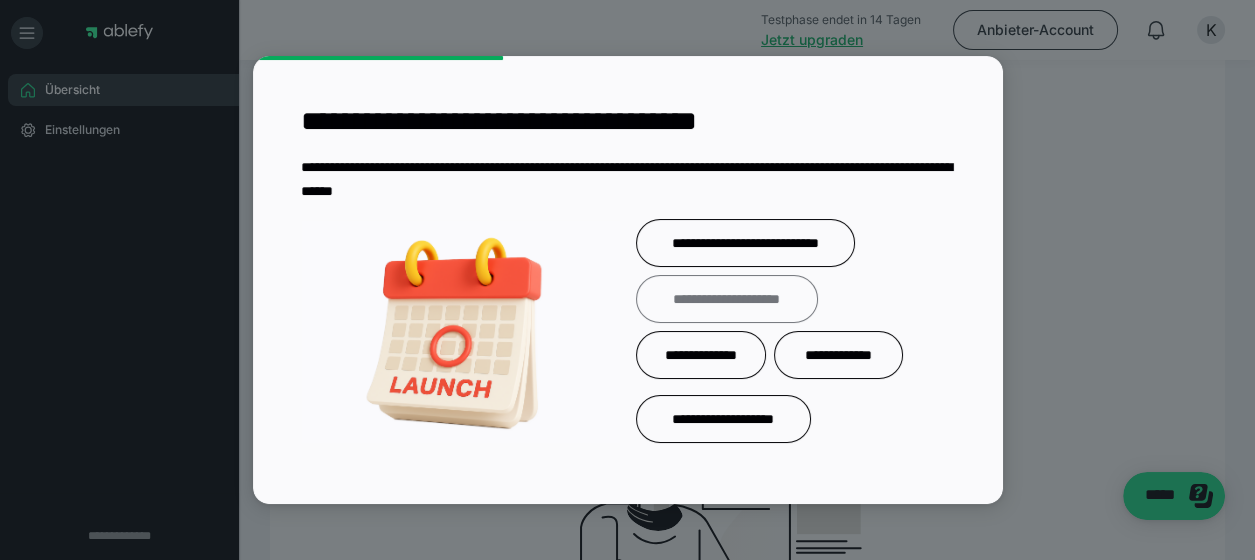 click on "**********" at bounding box center (727, 299) 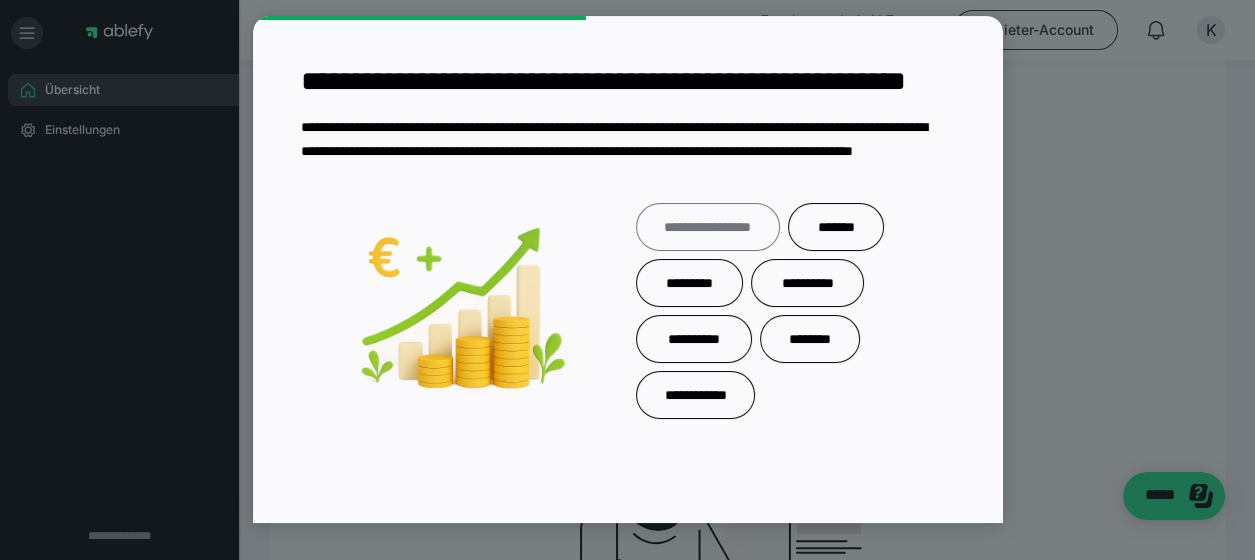 click on "**********" at bounding box center (708, 227) 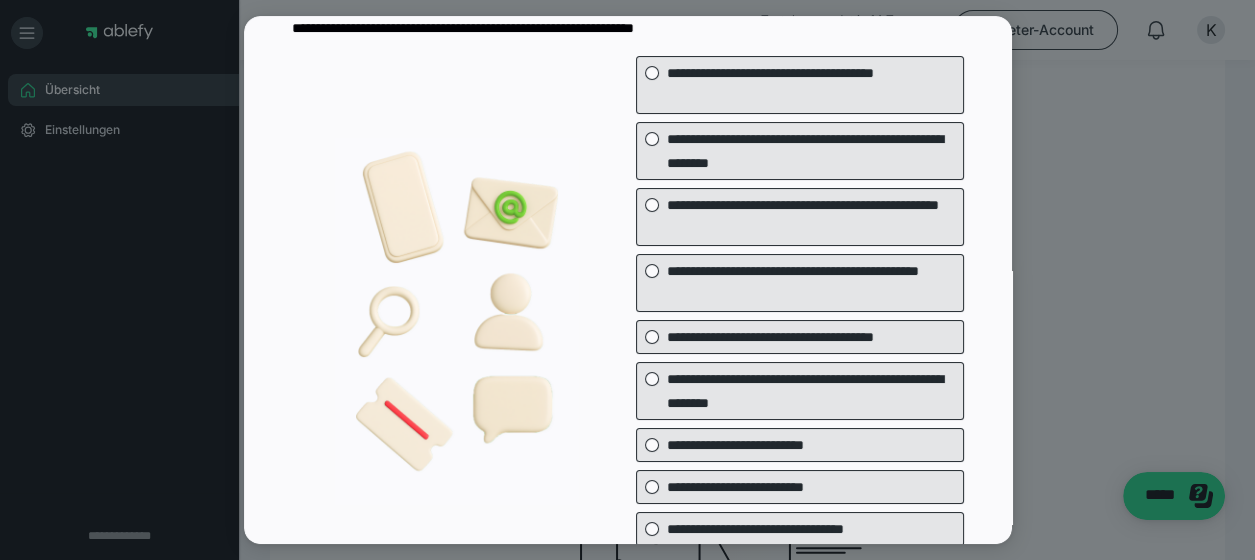 scroll, scrollTop: 200, scrollLeft: 0, axis: vertical 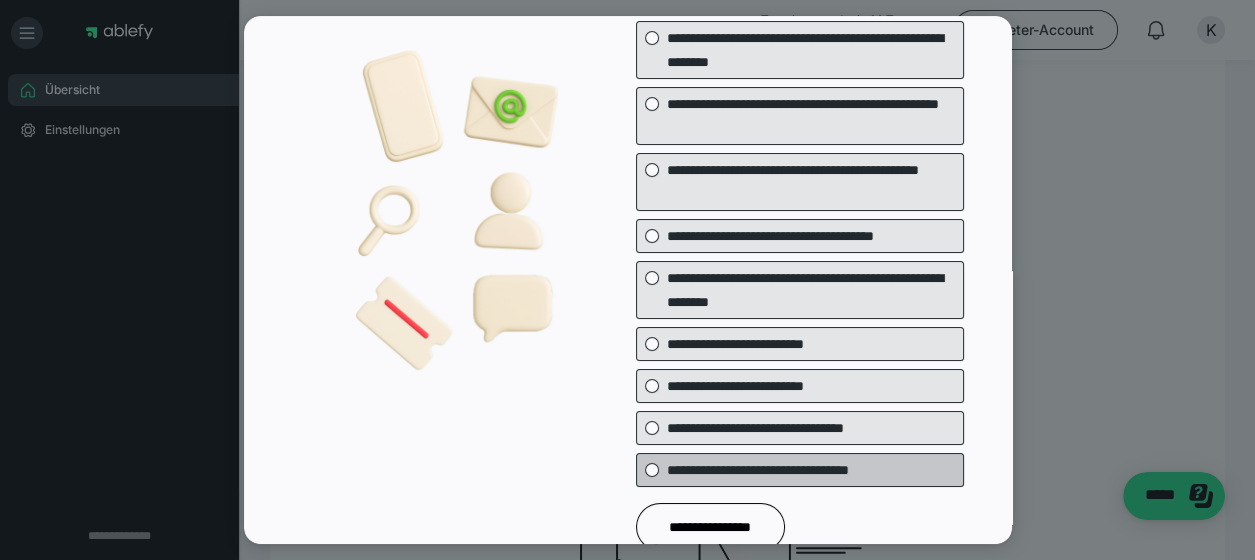 click on "**********" at bounding box center [811, 470] 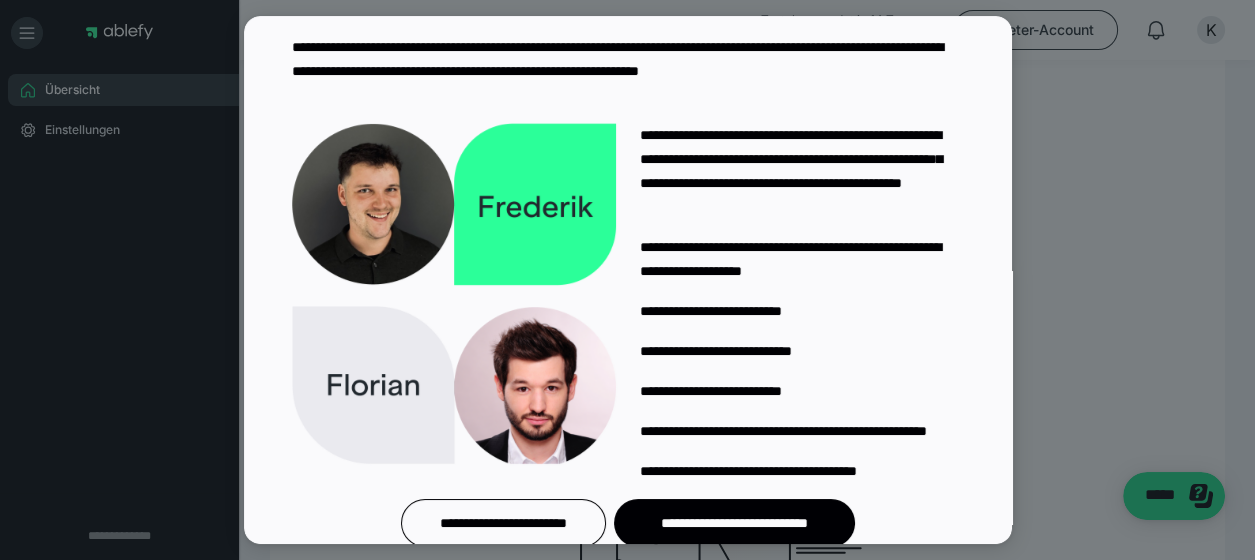 scroll, scrollTop: 190, scrollLeft: 0, axis: vertical 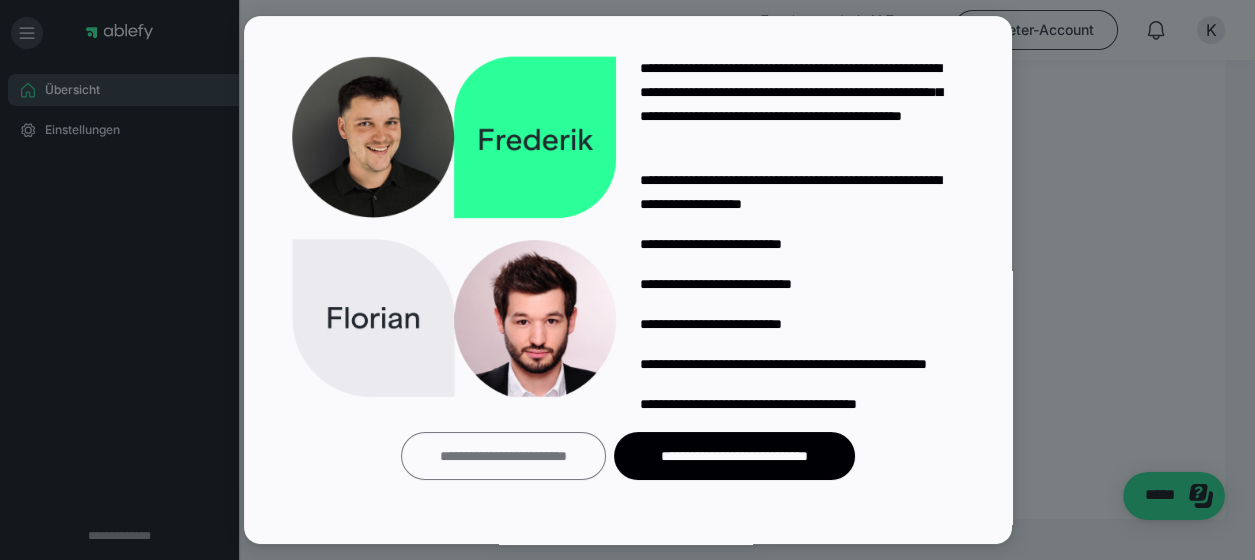 click on "**********" at bounding box center [503, 456] 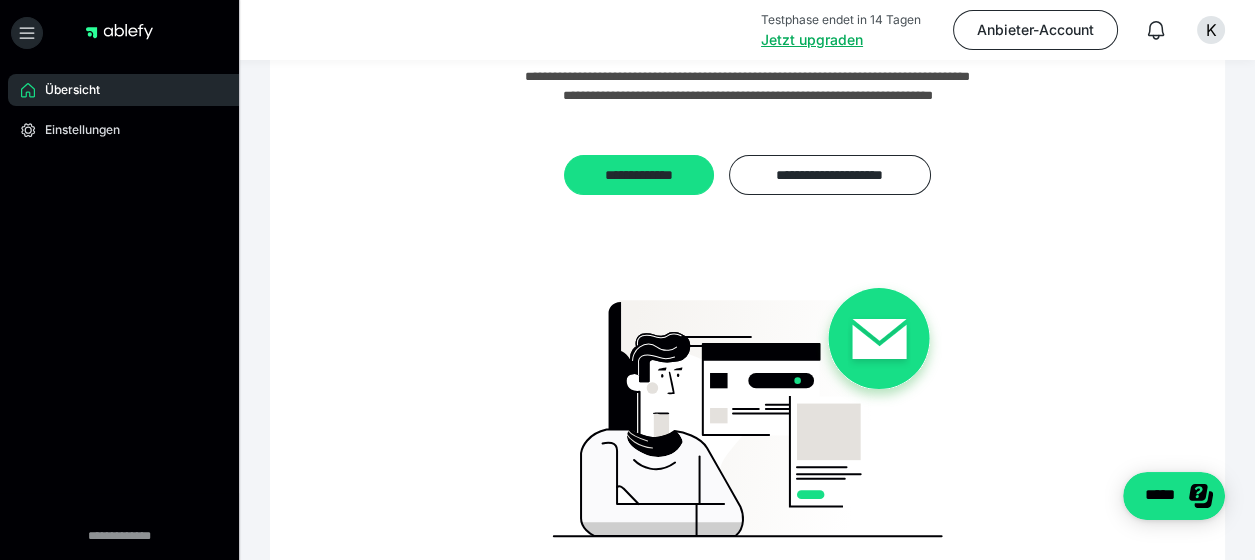 scroll, scrollTop: 0, scrollLeft: 0, axis: both 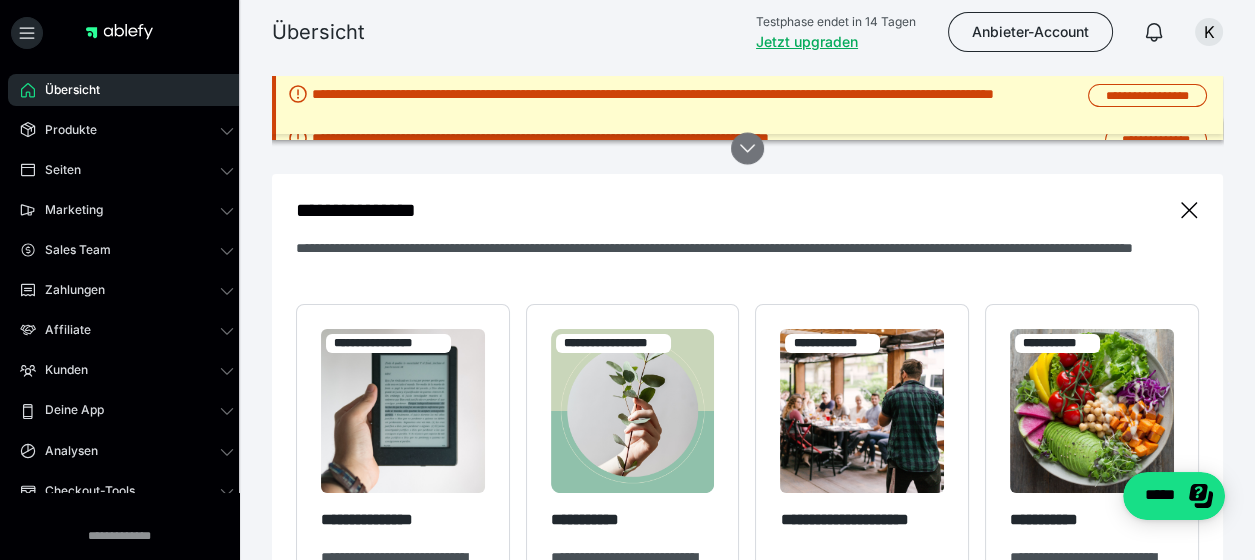 click 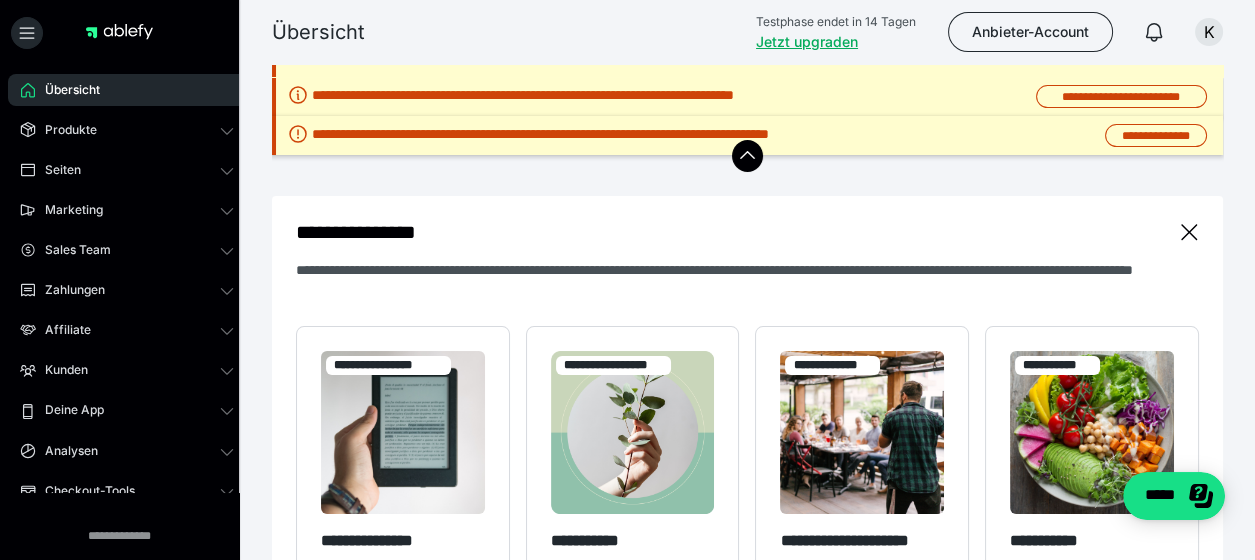 scroll, scrollTop: 0, scrollLeft: 0, axis: both 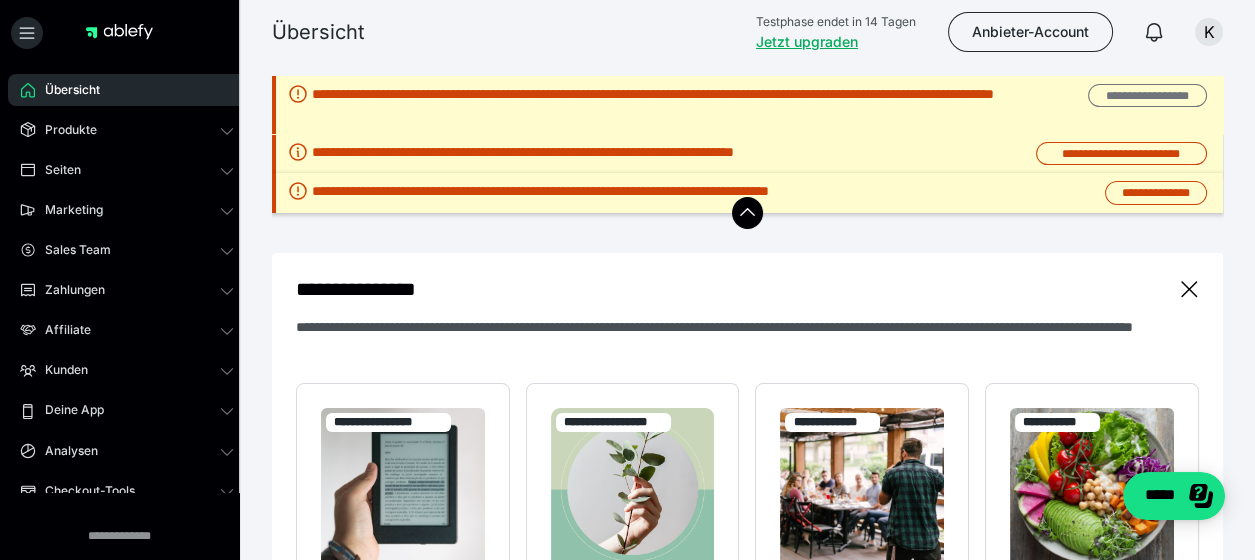click on "**********" at bounding box center [1147, 95] 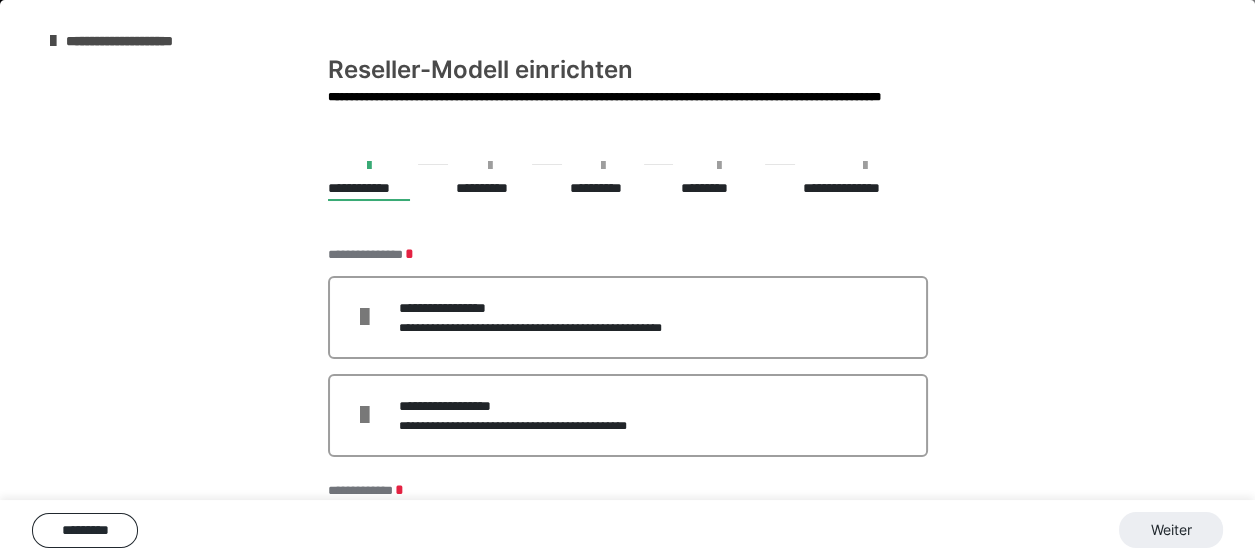 scroll, scrollTop: 0, scrollLeft: 0, axis: both 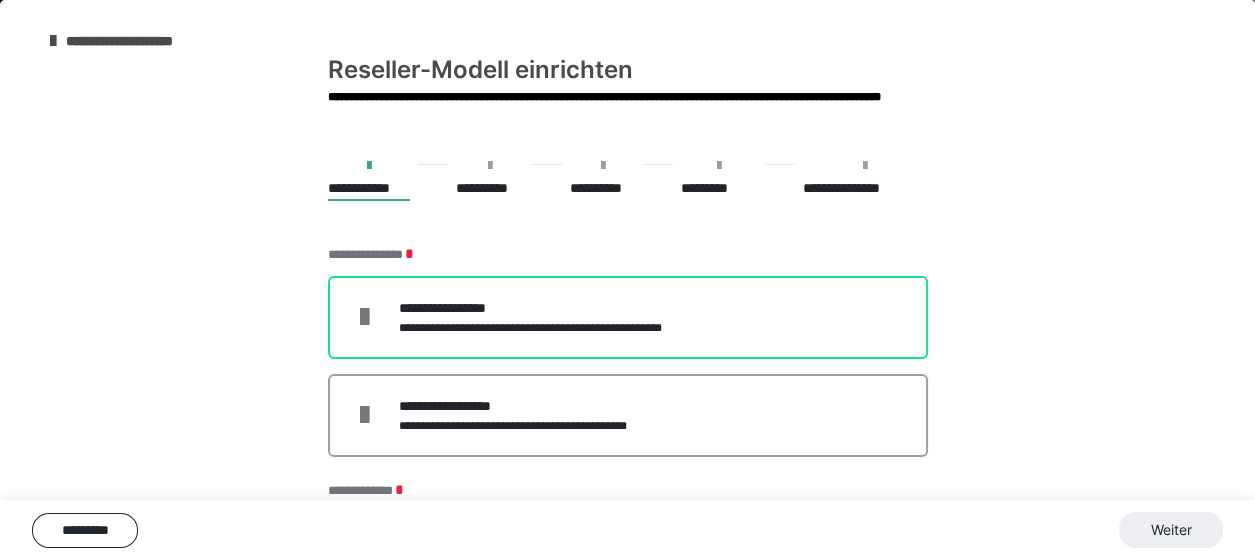 click on "**********" at bounding box center [556, 328] 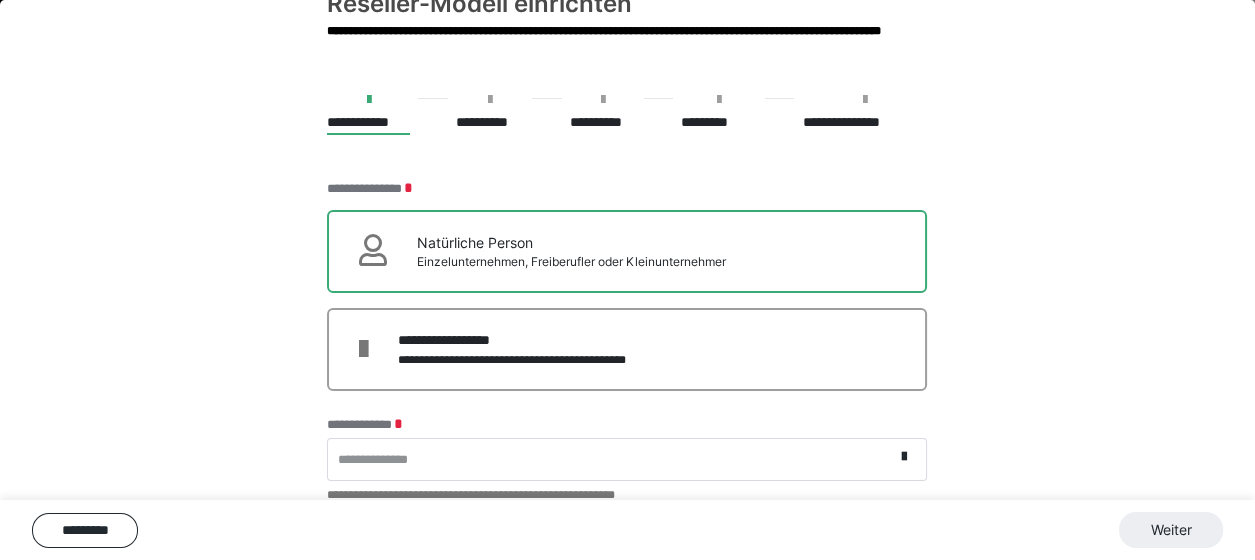 scroll, scrollTop: 89, scrollLeft: 0, axis: vertical 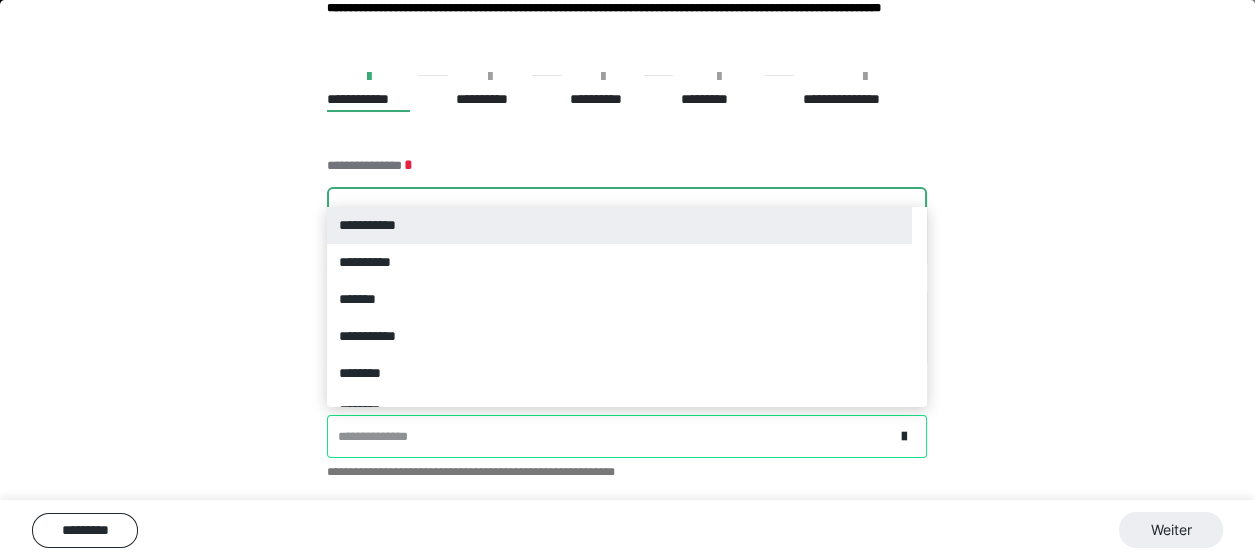 click on "**********" at bounding box center [610, 436] 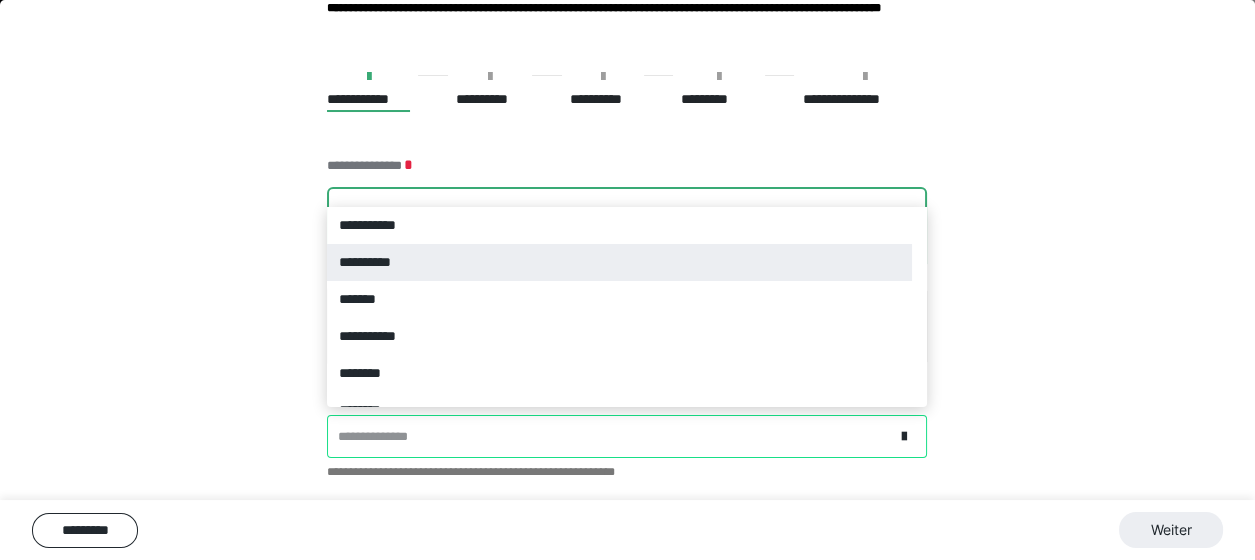 click on "**********" at bounding box center [619, 262] 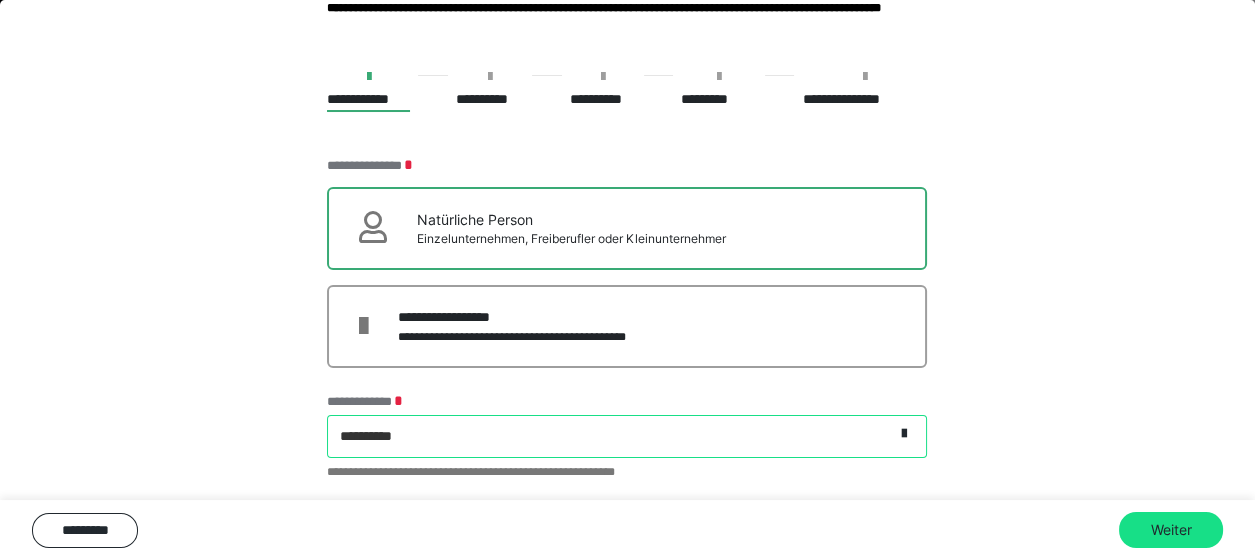 scroll, scrollTop: 499, scrollLeft: 0, axis: vertical 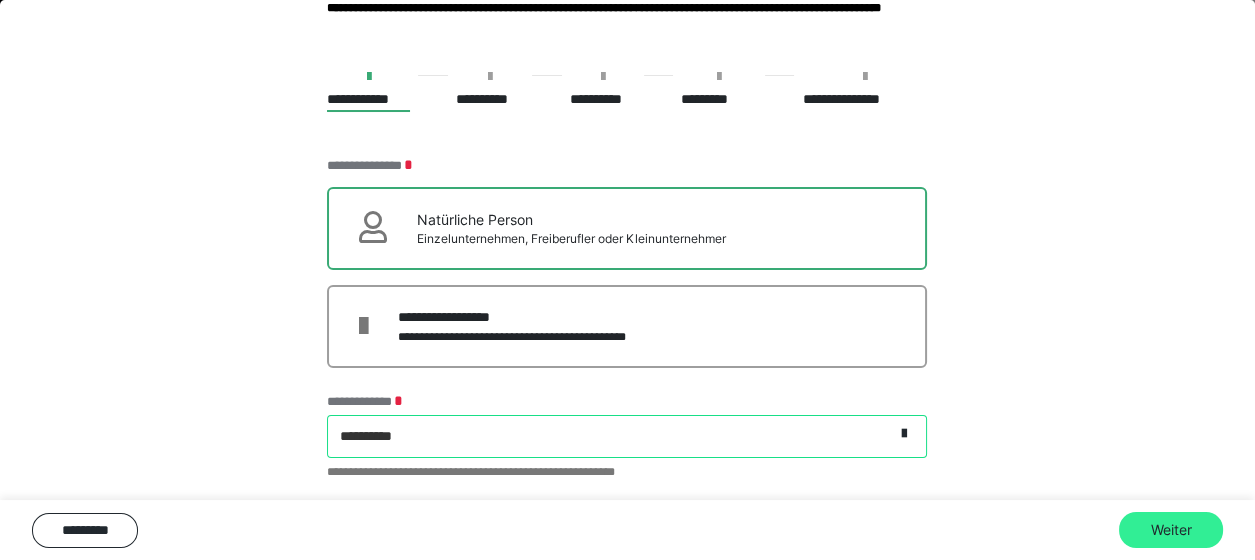 click on "Weiter" at bounding box center [1171, 530] 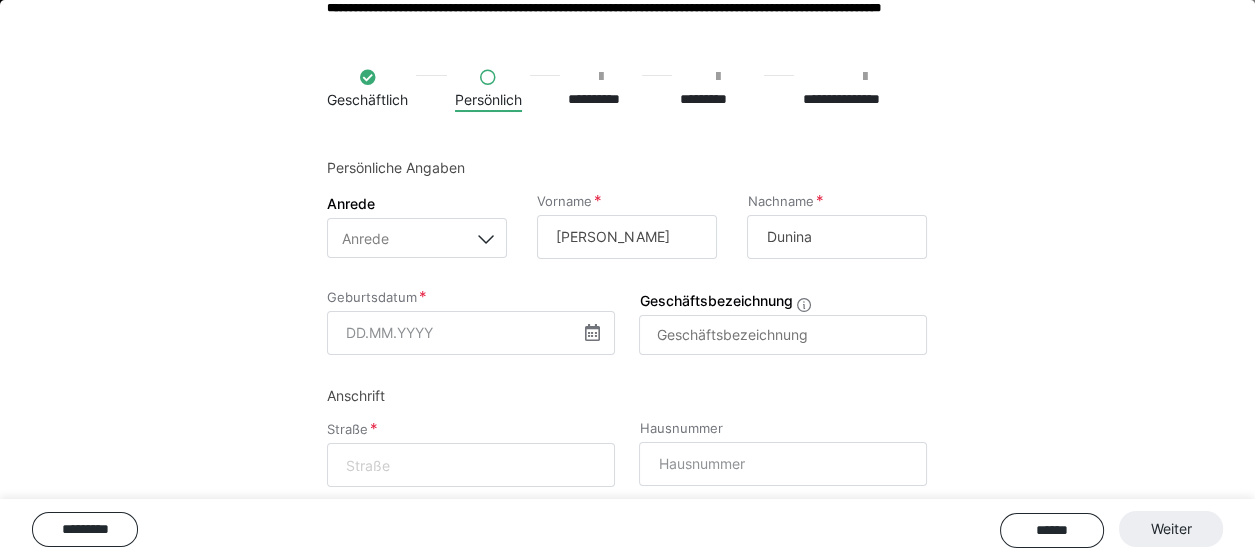 scroll, scrollTop: 499, scrollLeft: 0, axis: vertical 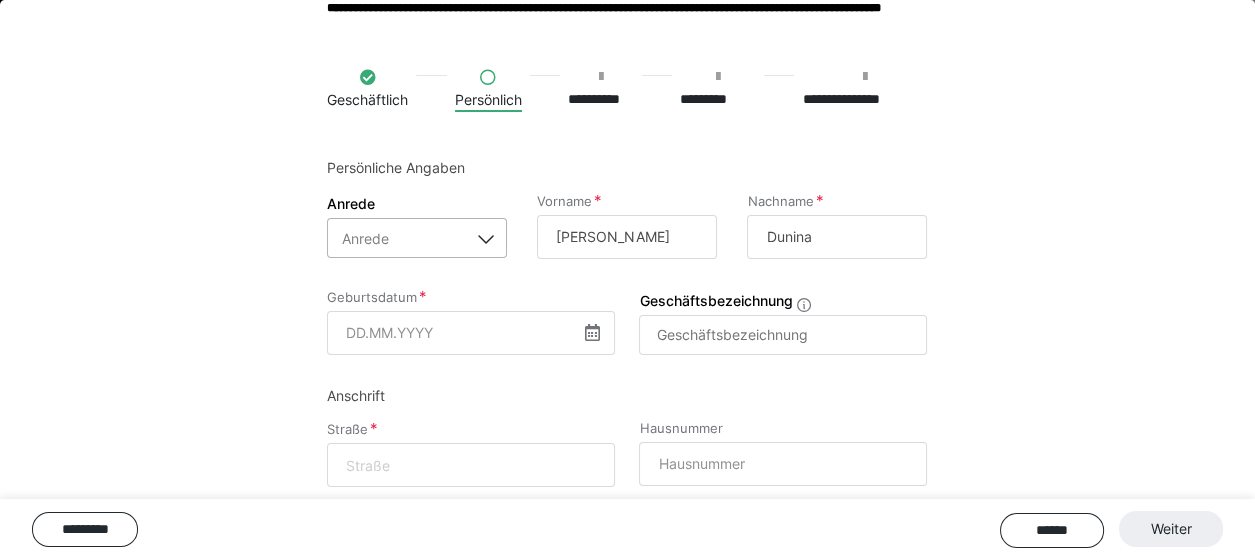click at bounding box center (487, 238) 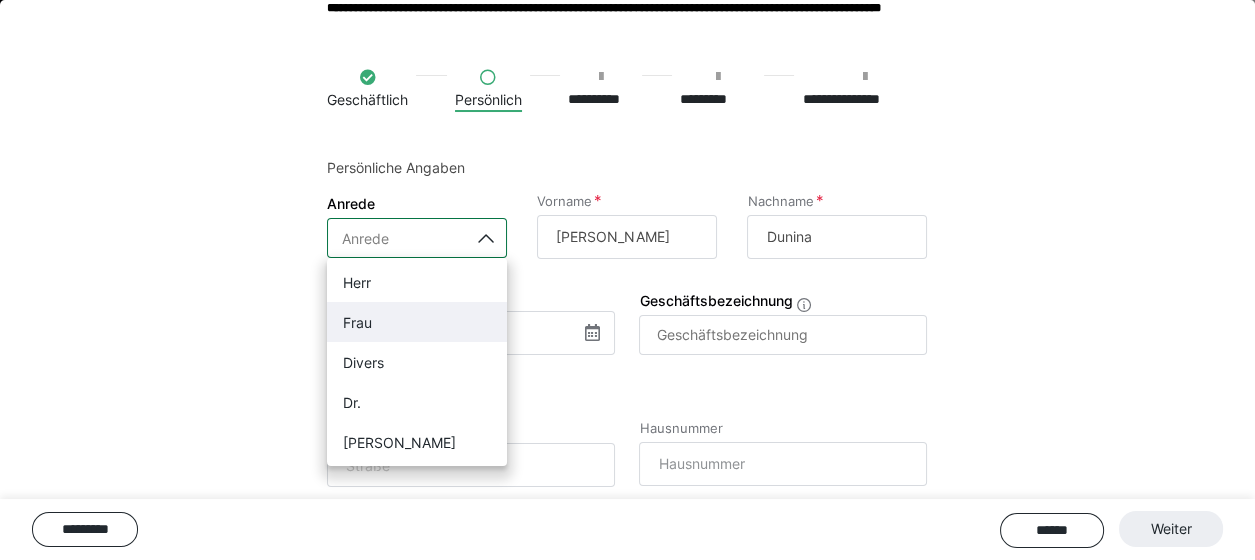 click on "Frau" at bounding box center [417, 322] 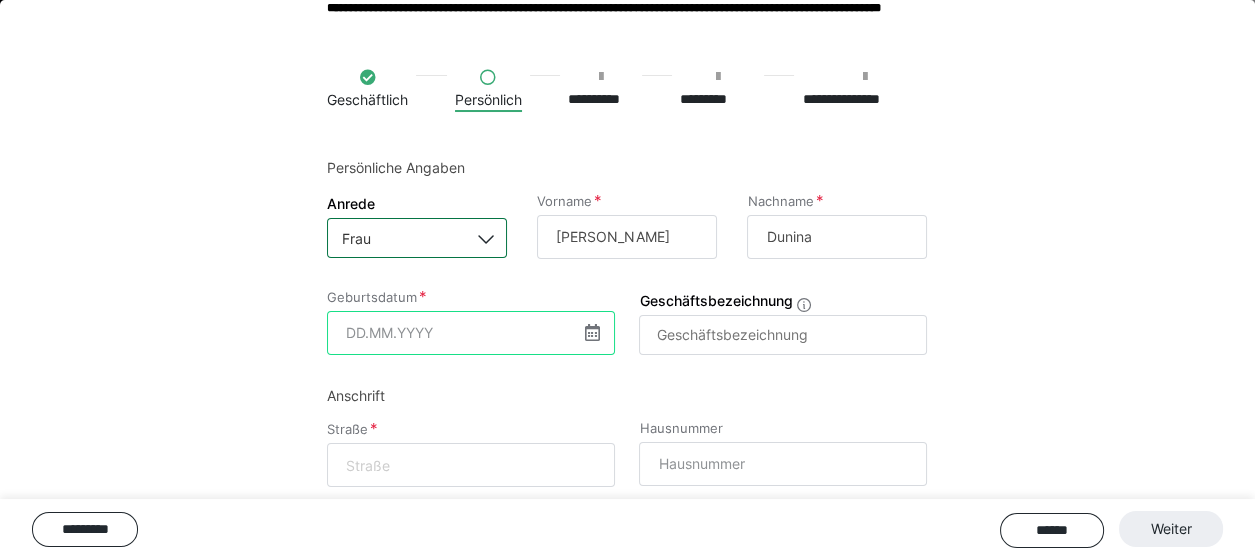 click at bounding box center [471, 333] 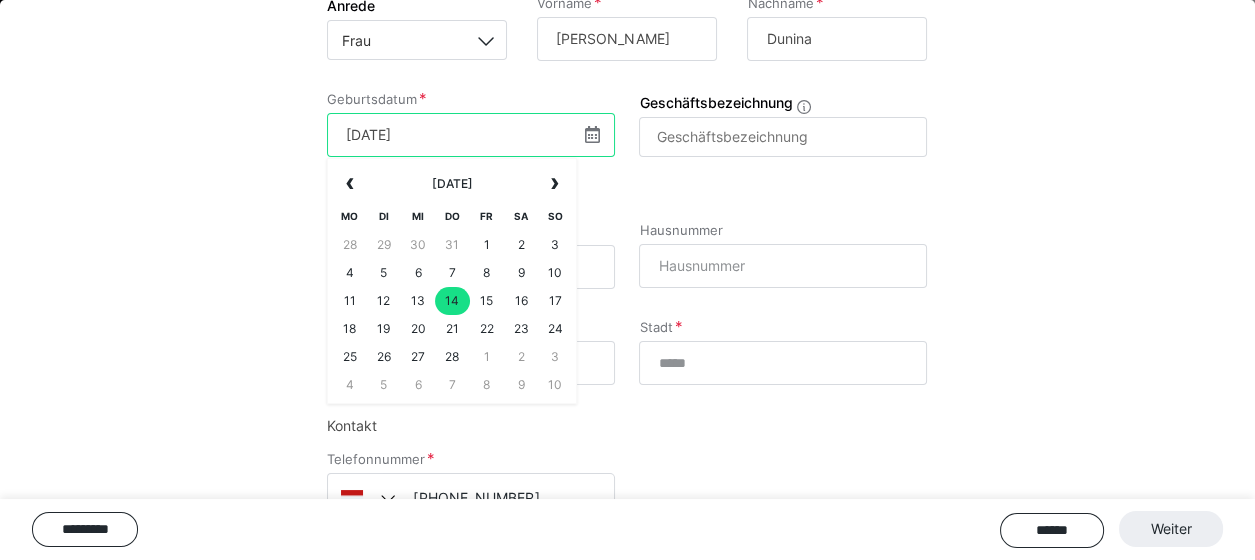 scroll, scrollTop: 290, scrollLeft: 0, axis: vertical 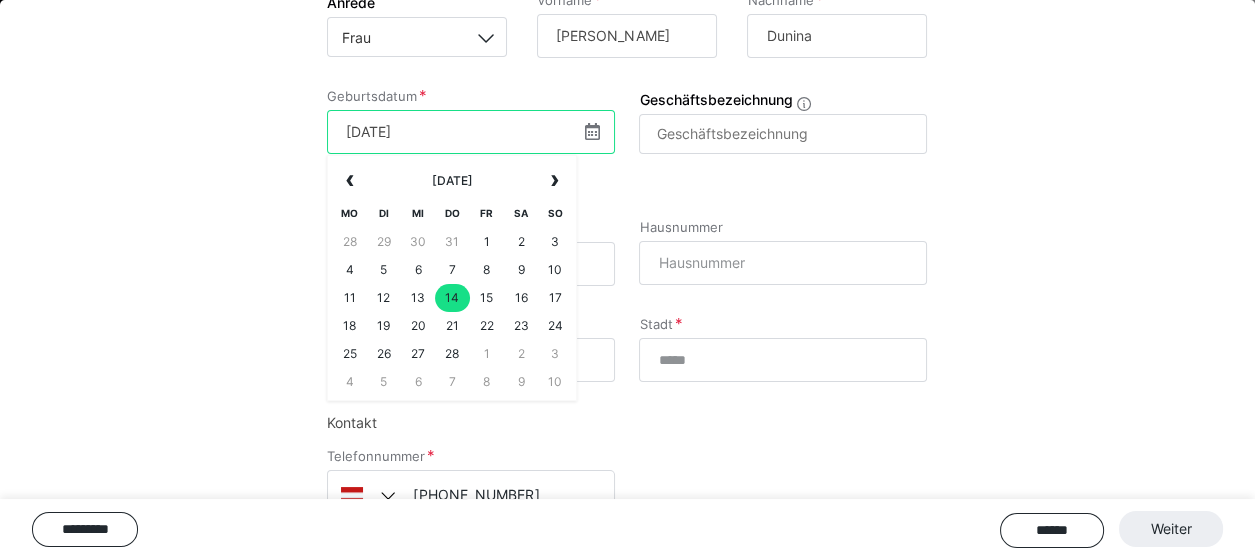 type on "14.02.1991" 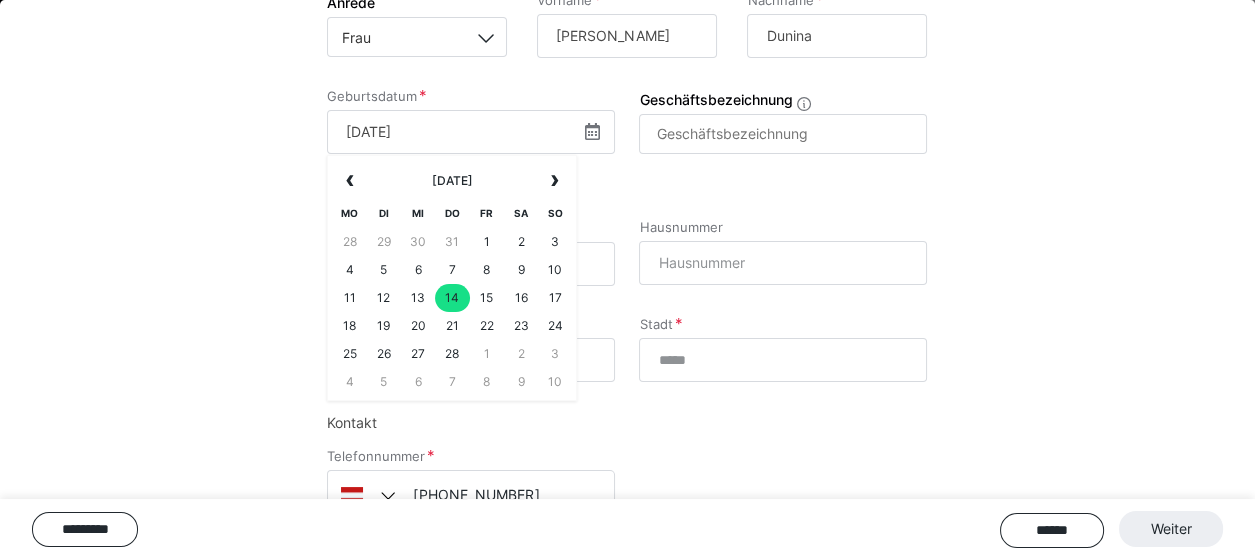 click on "**********" at bounding box center [627, 114] 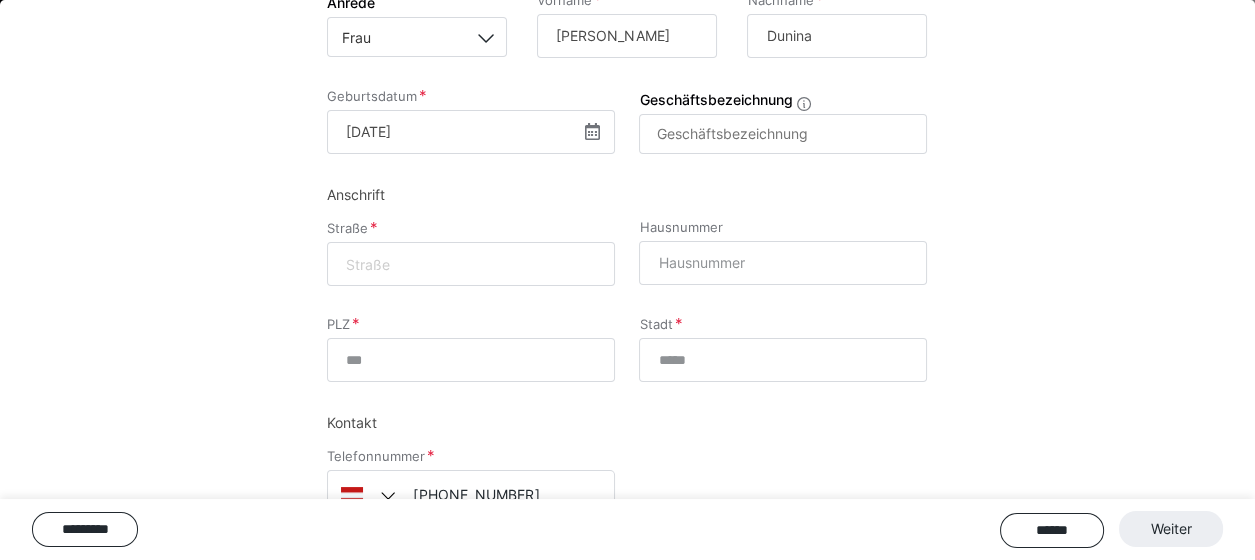 click at bounding box center (471, 264) 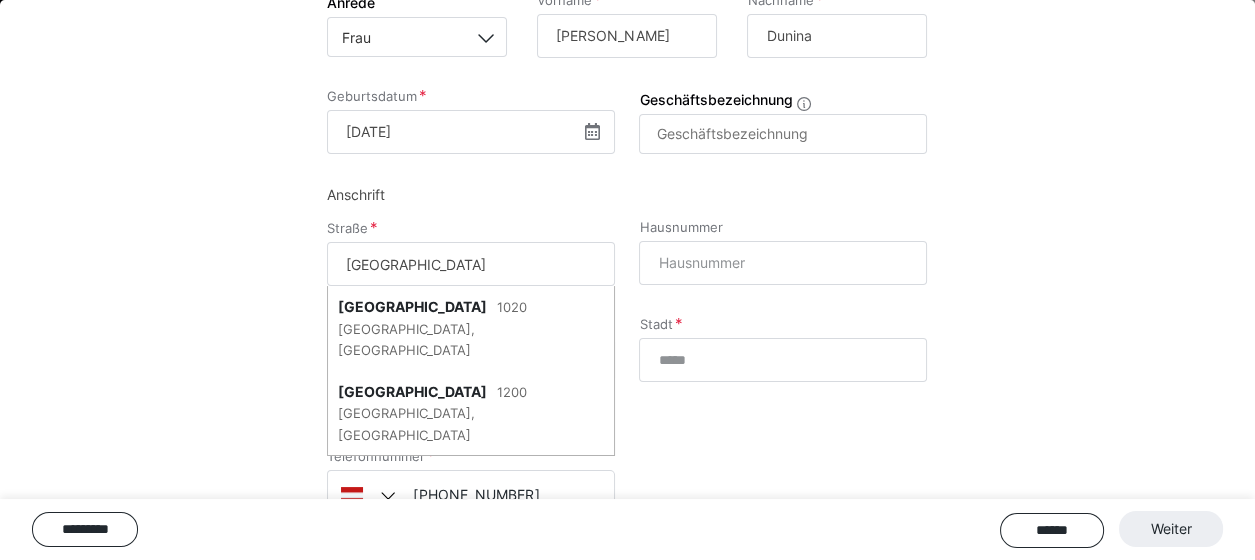 type on "Vorgartenstraße" 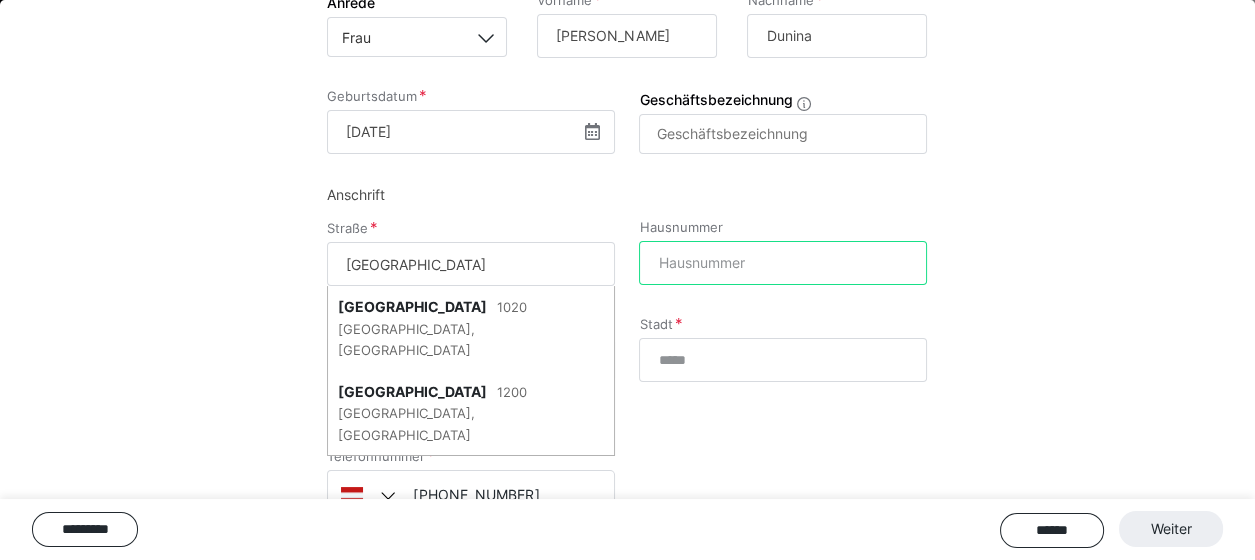 click on "Hausnummer" at bounding box center [783, 263] 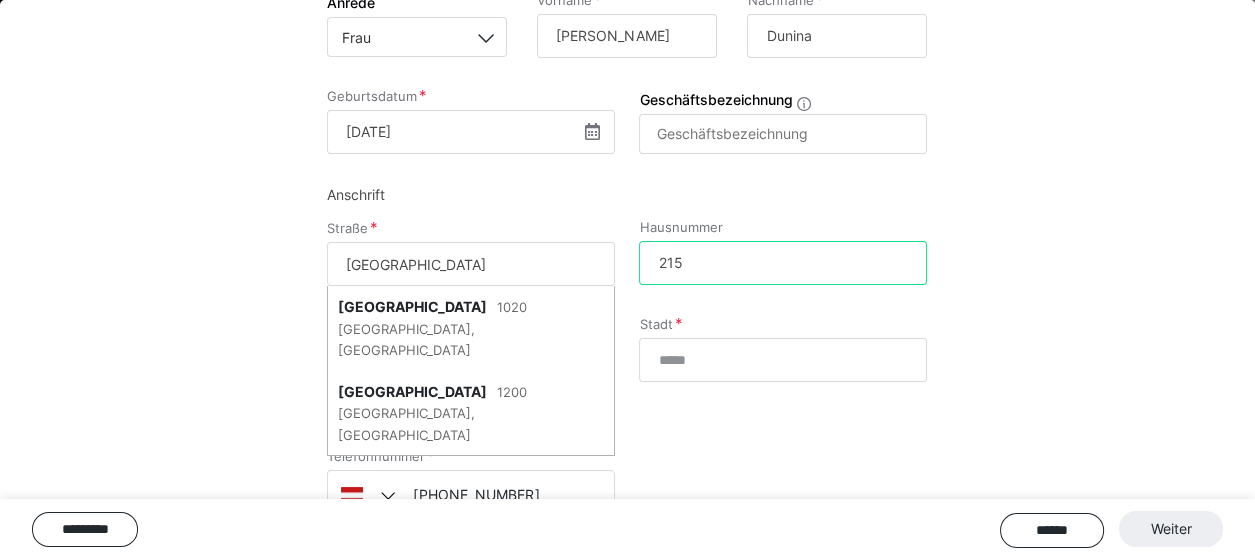 type on "215" 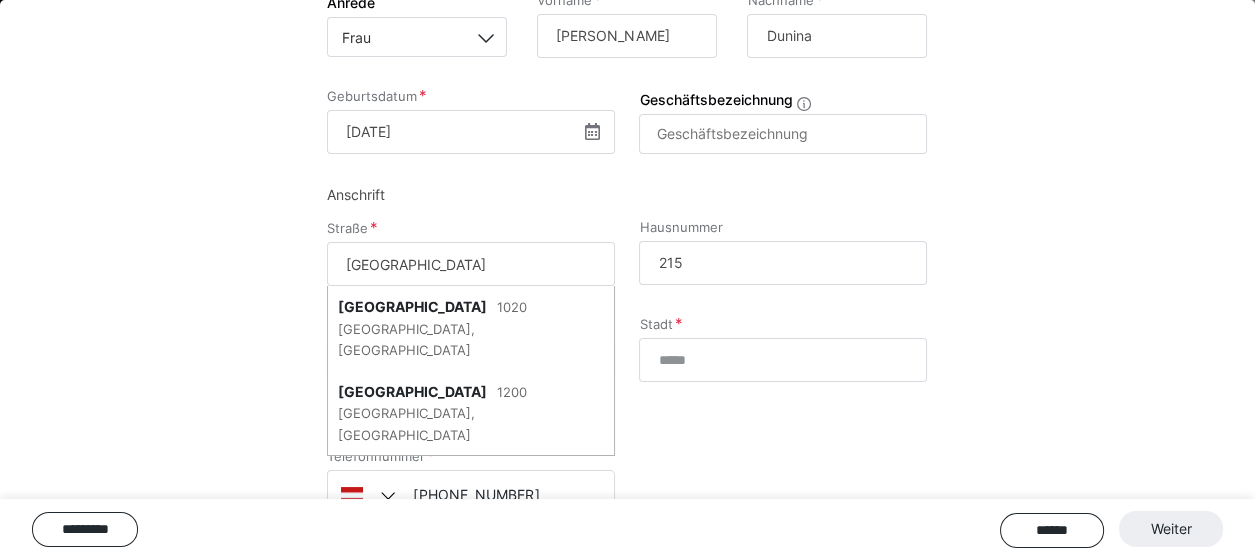 click on "**********" at bounding box center (627, 114) 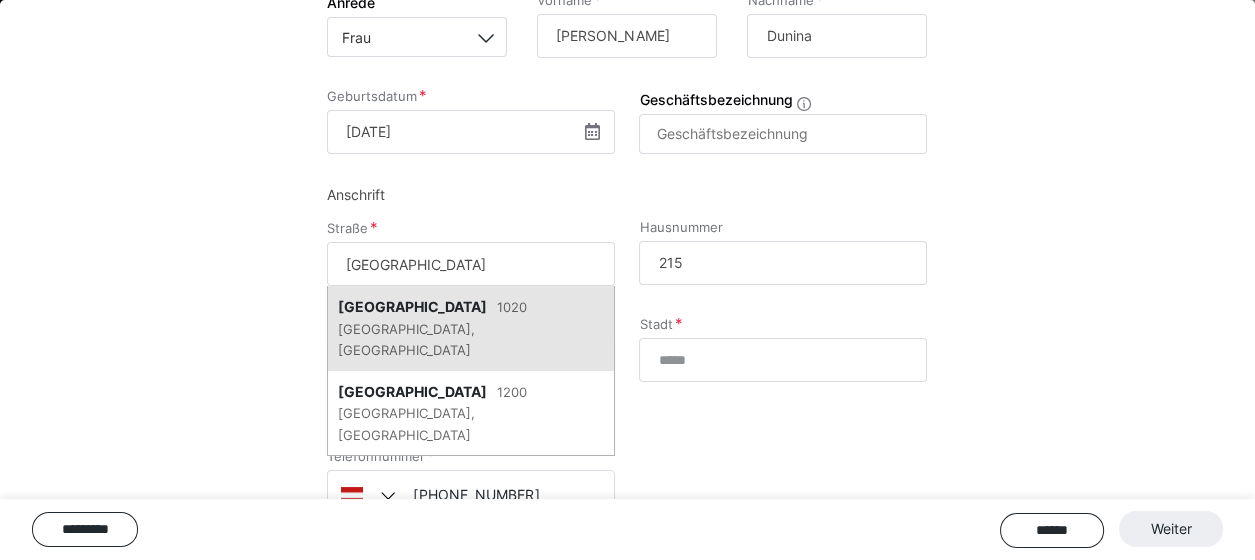 click on "1020 Wien, Österreich" at bounding box center [432, 328] 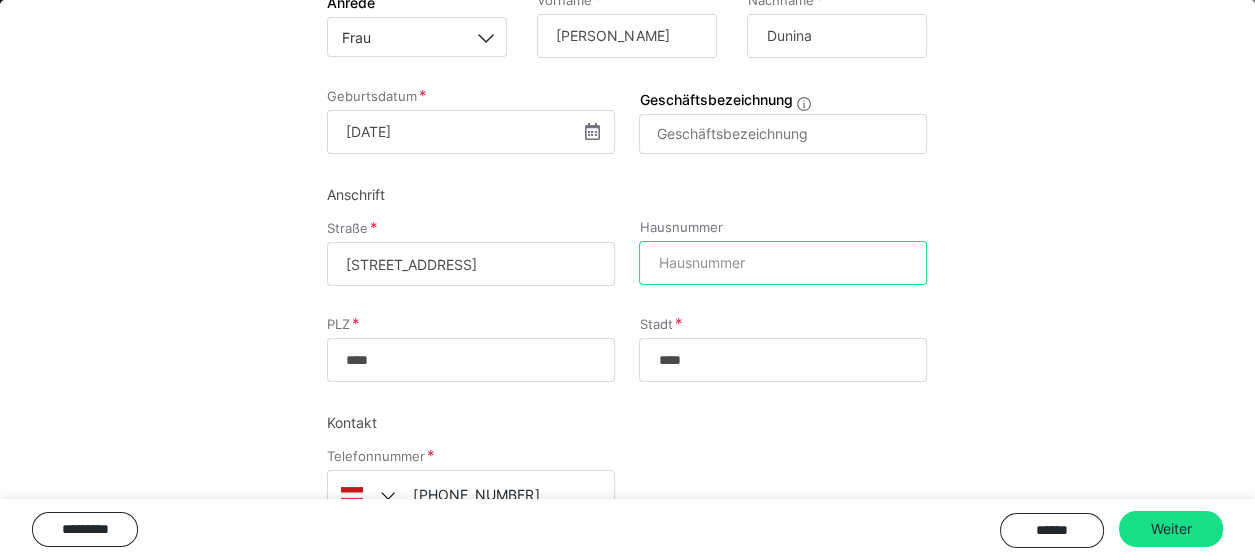 click on "Hausnummer" at bounding box center [783, 263] 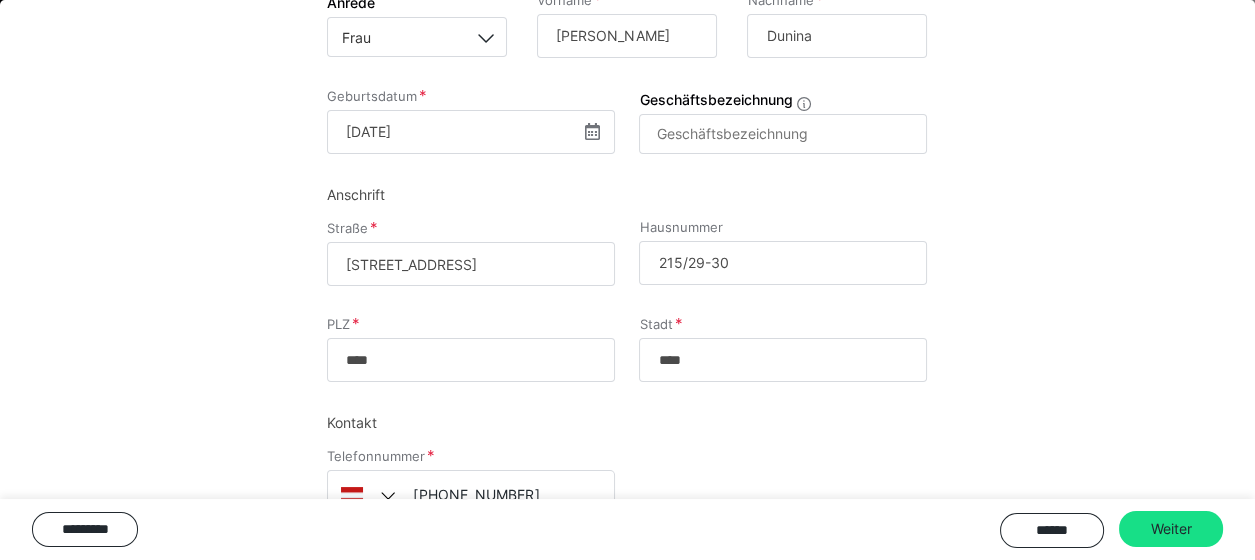 type on "********" 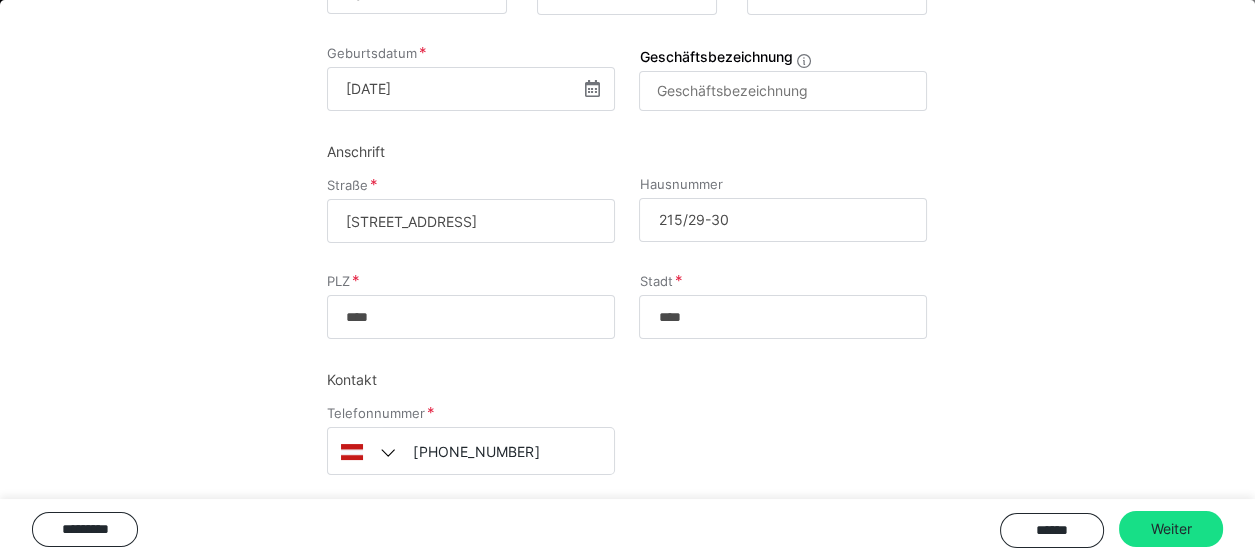 scroll, scrollTop: 355, scrollLeft: 0, axis: vertical 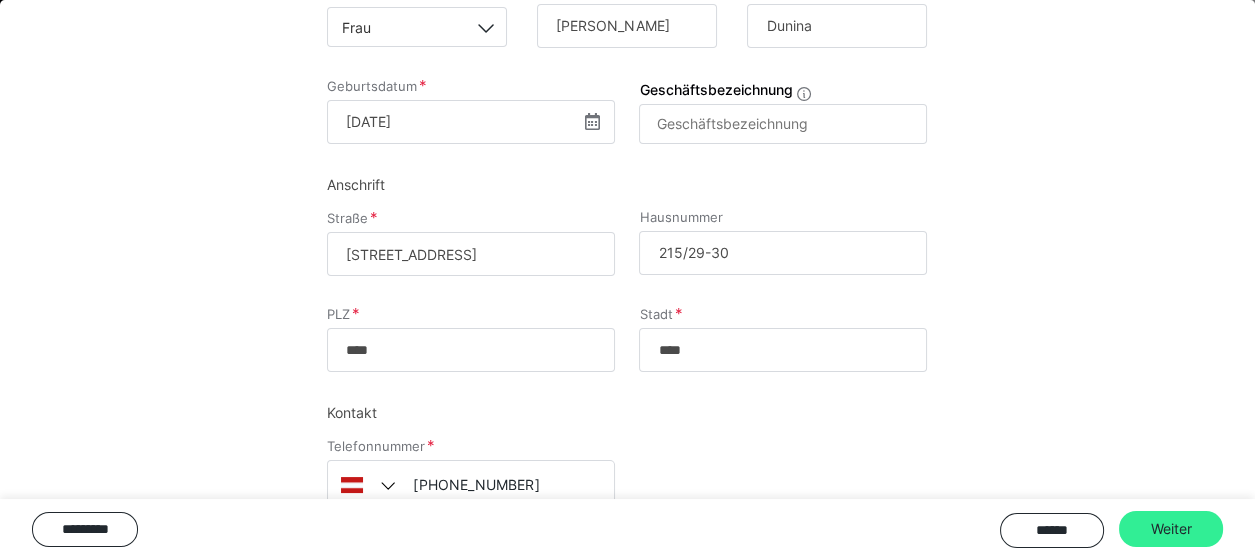 click on "Weiter" at bounding box center [1171, 529] 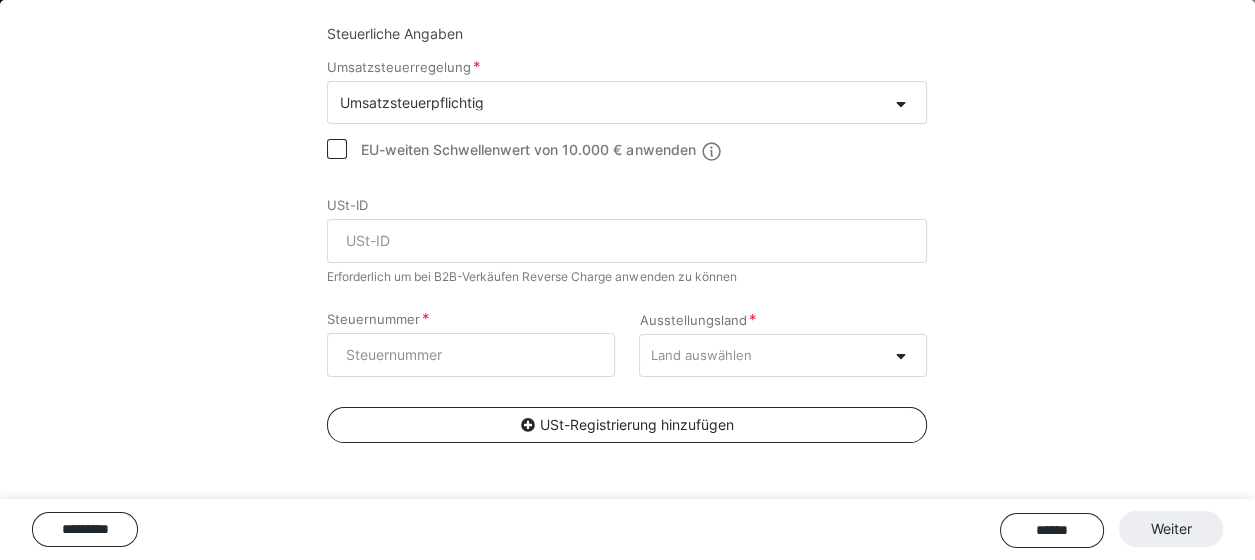 scroll, scrollTop: 700, scrollLeft: 0, axis: vertical 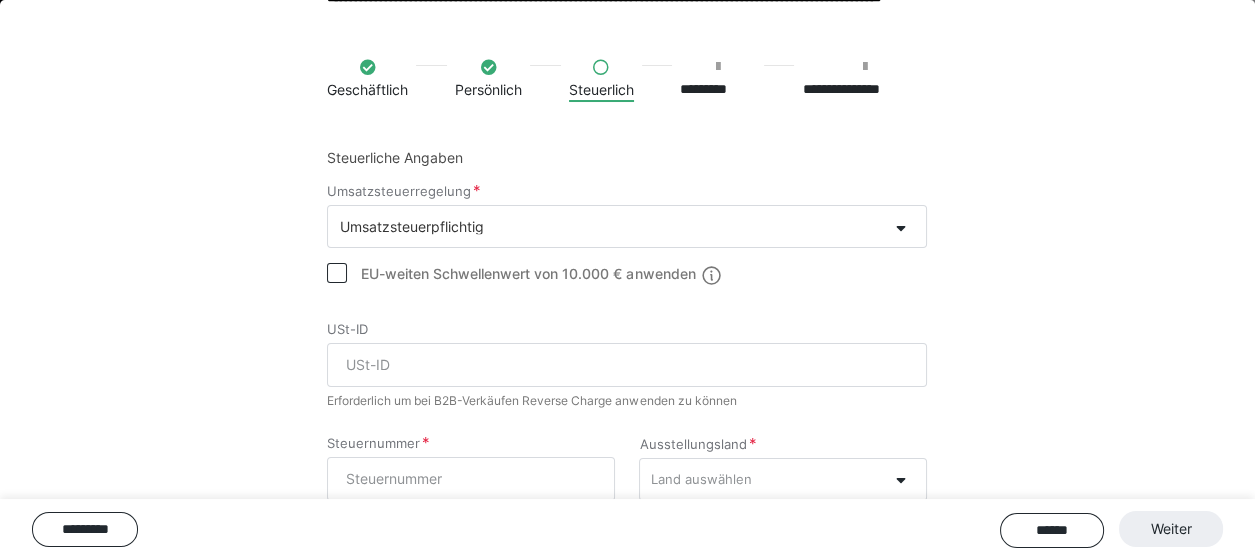 click on "Umsatzsteuerpflichtig" at bounding box center [412, 226] 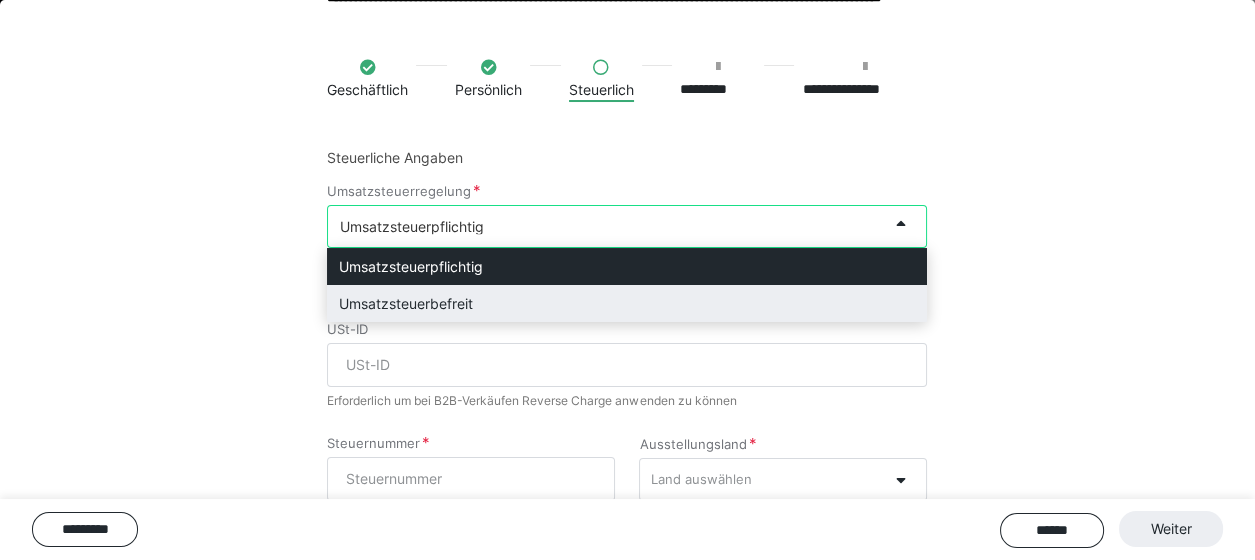click on "Umsatzsteuerbefreit" at bounding box center (627, 303) 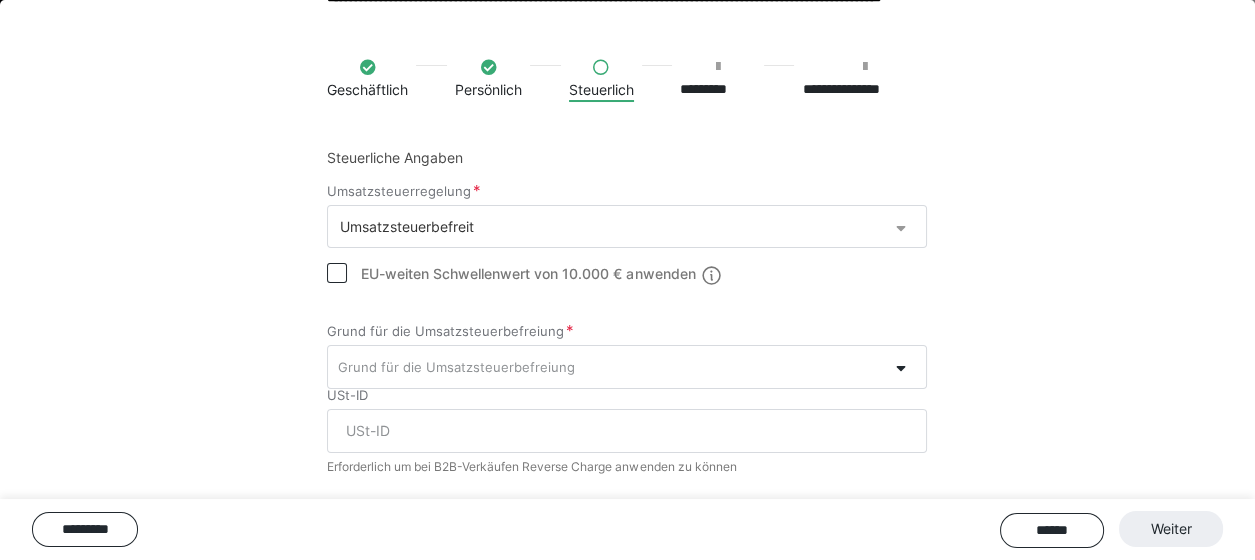 drag, startPoint x: 530, startPoint y: 145, endPoint x: 907, endPoint y: 231, distance: 386.68463 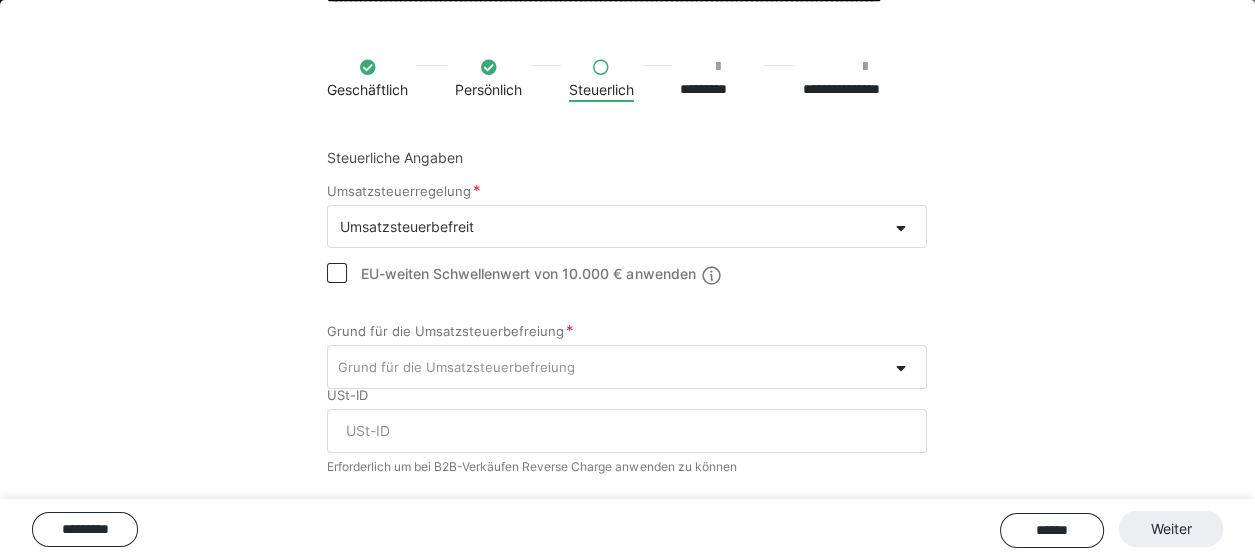 click on "**********" at bounding box center [627, 305] 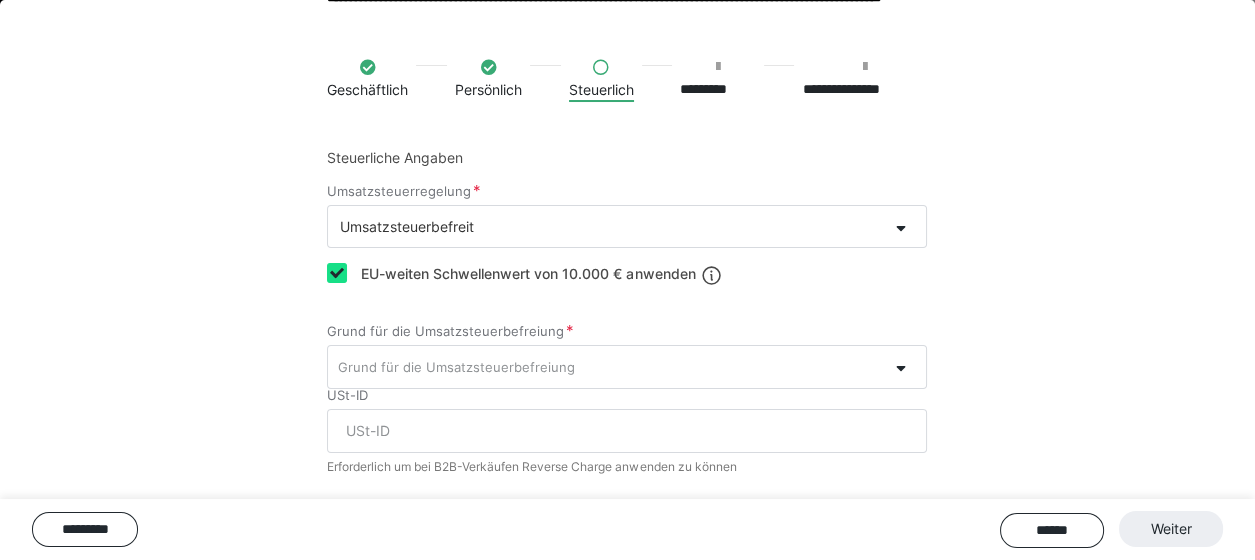 click at bounding box center [337, 273] 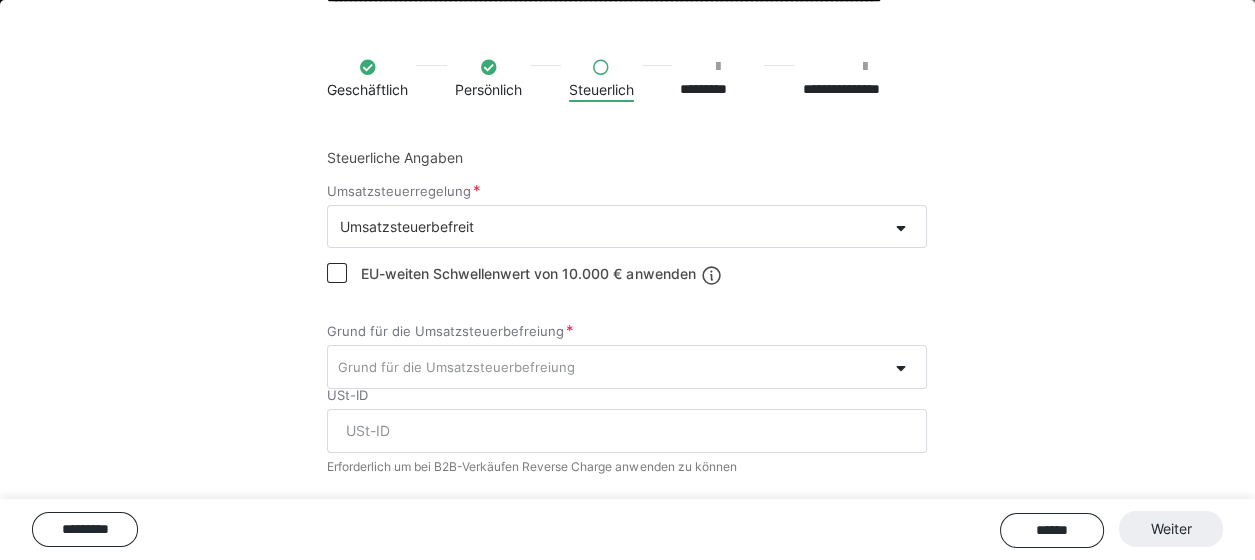 checkbox on "false" 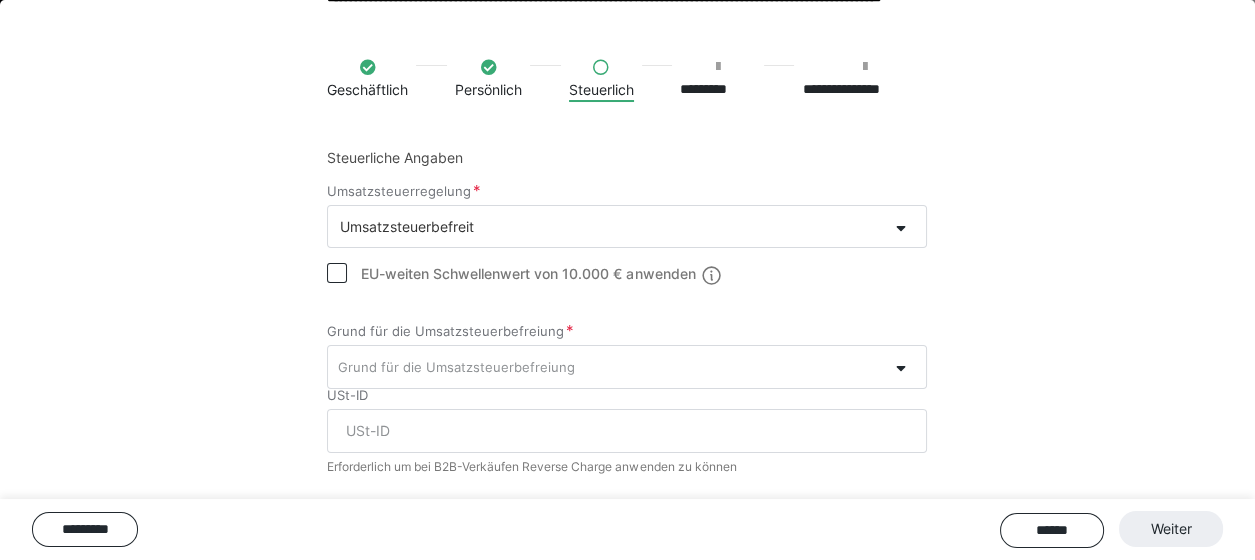 drag, startPoint x: 689, startPoint y: 272, endPoint x: 559, endPoint y: 271, distance: 130.00385 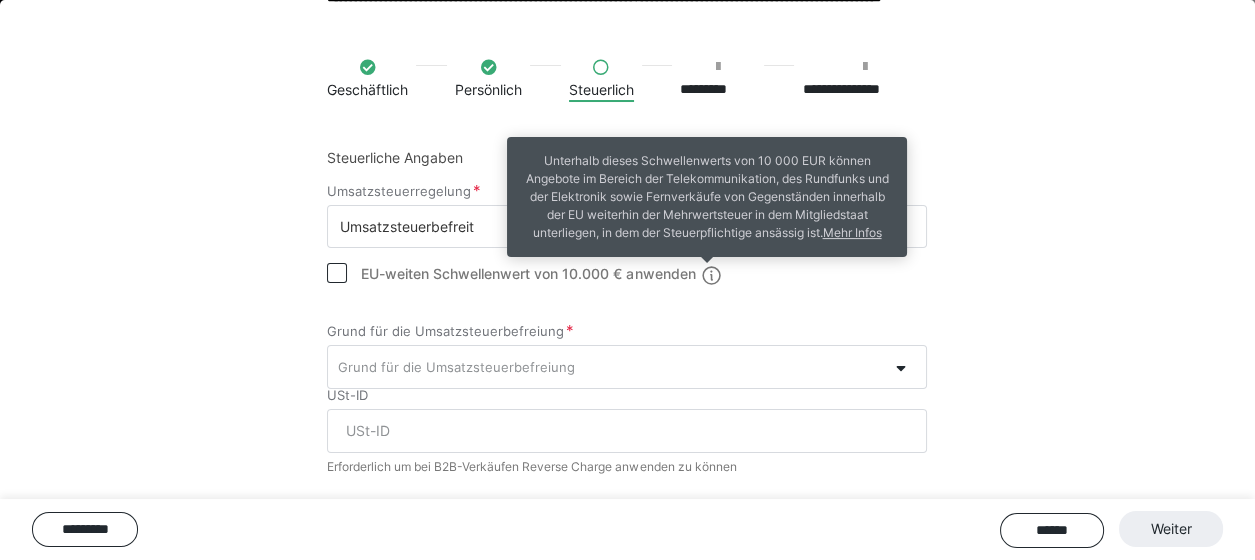 click 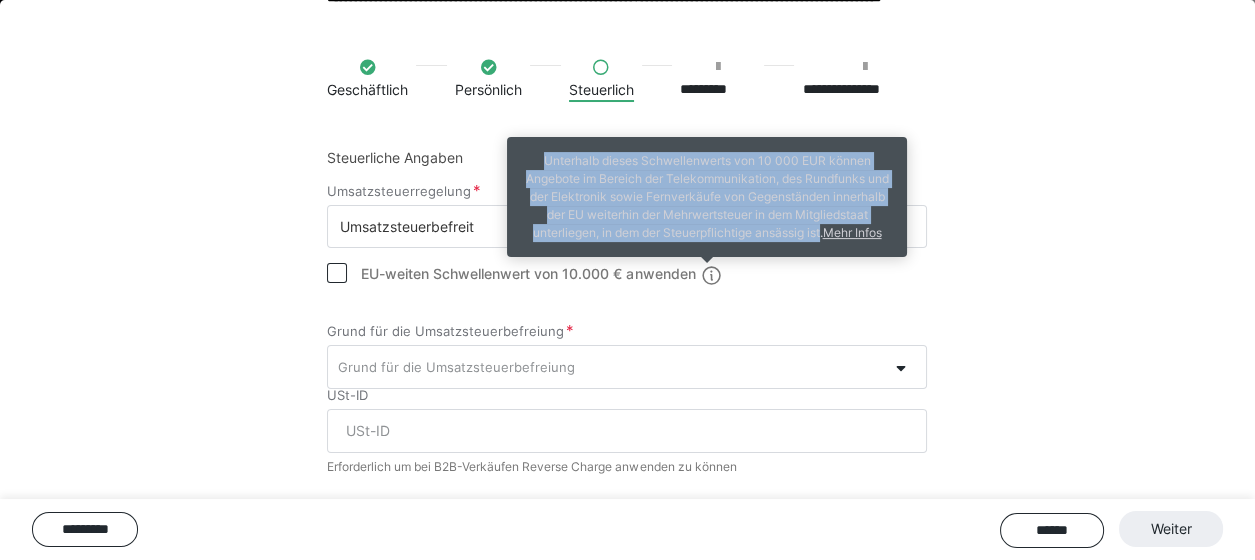drag, startPoint x: 538, startPoint y: 158, endPoint x: 820, endPoint y: 230, distance: 291.0464 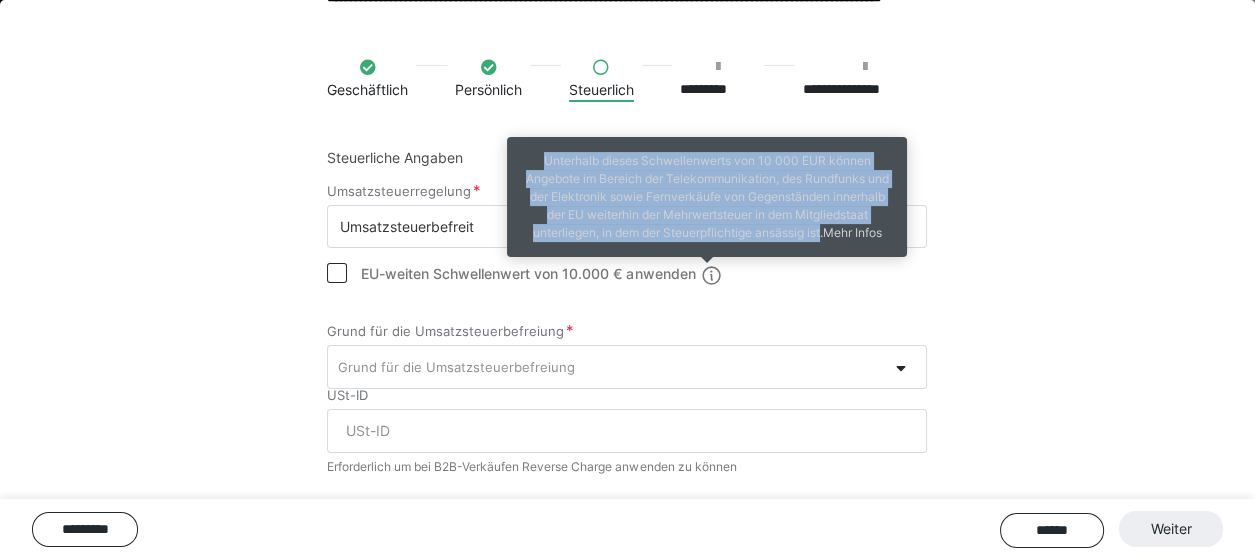 copy on "Unterhalb dieses Schwellenwerts von 10 000 EUR können Angebote im Bereich der Telekommunikation, des Rundfunks und der Elektronik sowie Fernverkäufe von Gegenständen innerhalb der EU weiterhin der Mehrwertsteuer in dem Mitgliedstaat unterliegen, in dem der Steuerpflichtige ansässig ist" 